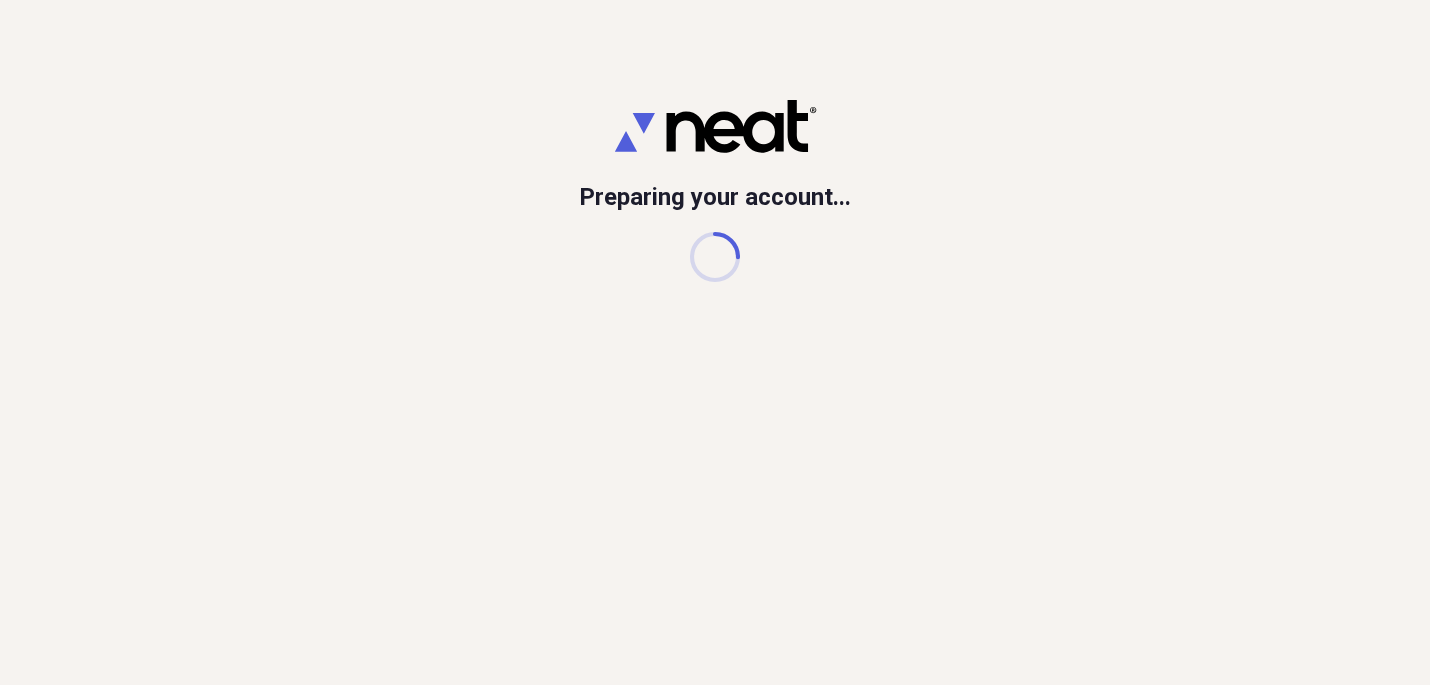 scroll, scrollTop: 0, scrollLeft: 0, axis: both 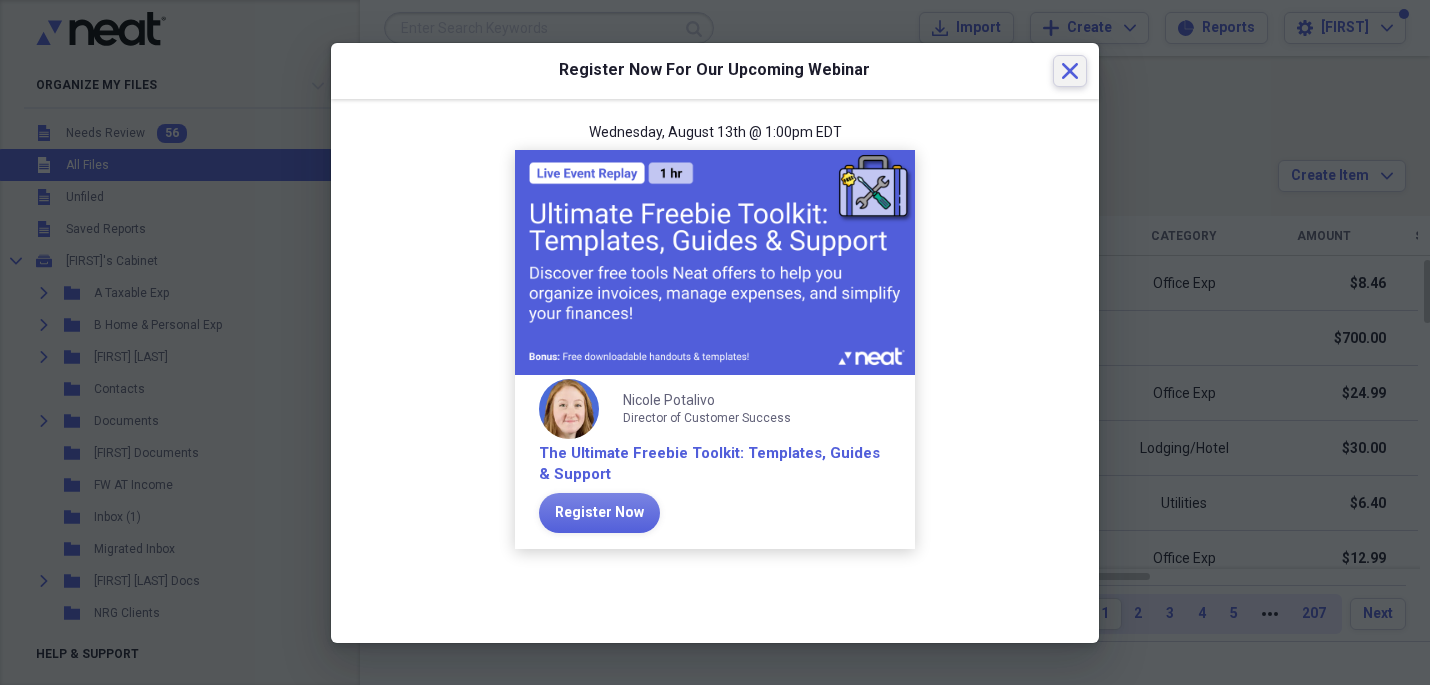 click 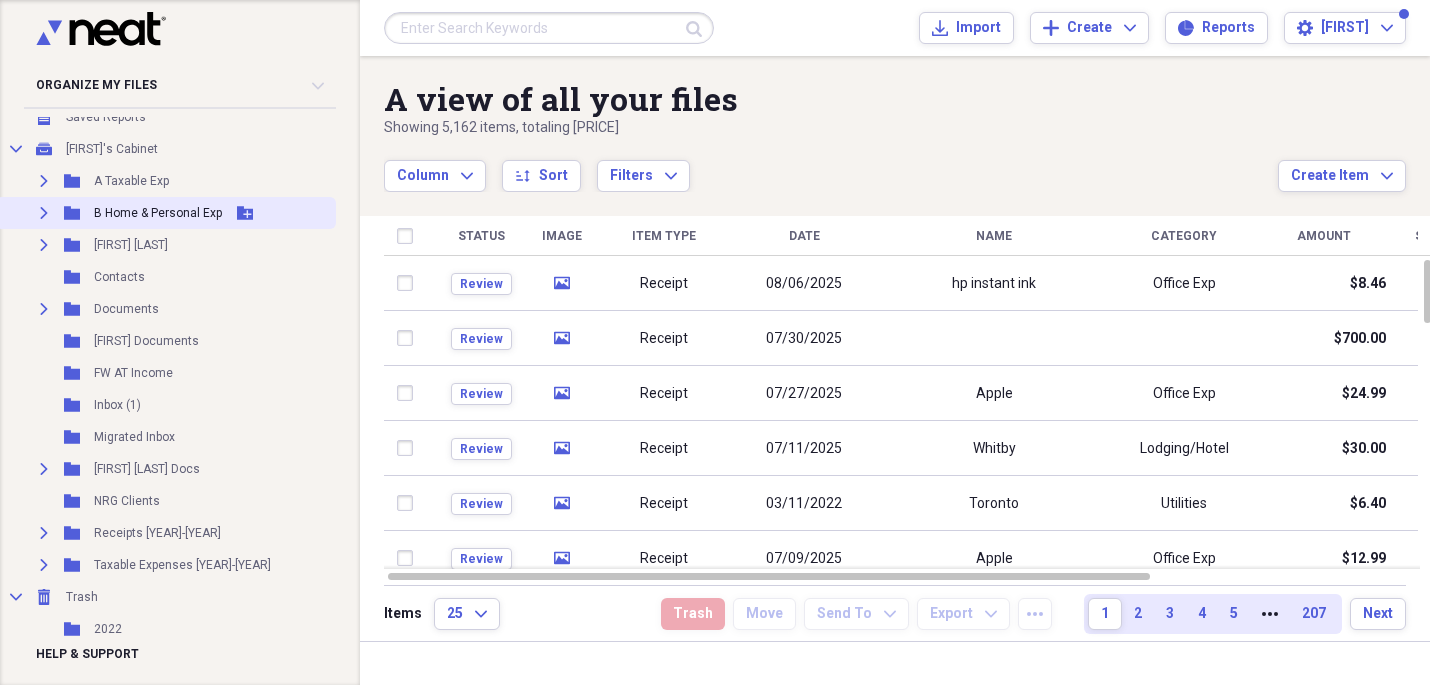 scroll, scrollTop: 111, scrollLeft: 0, axis: vertical 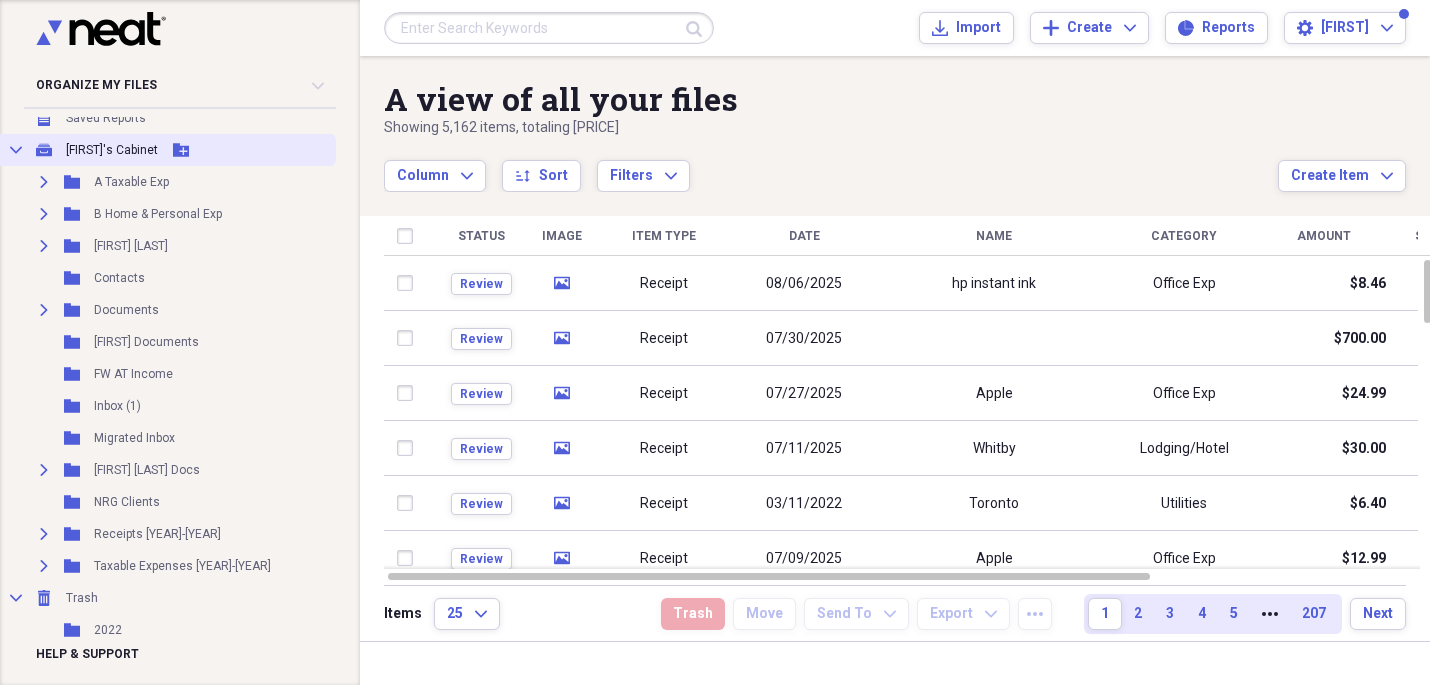 click on "Collapse" 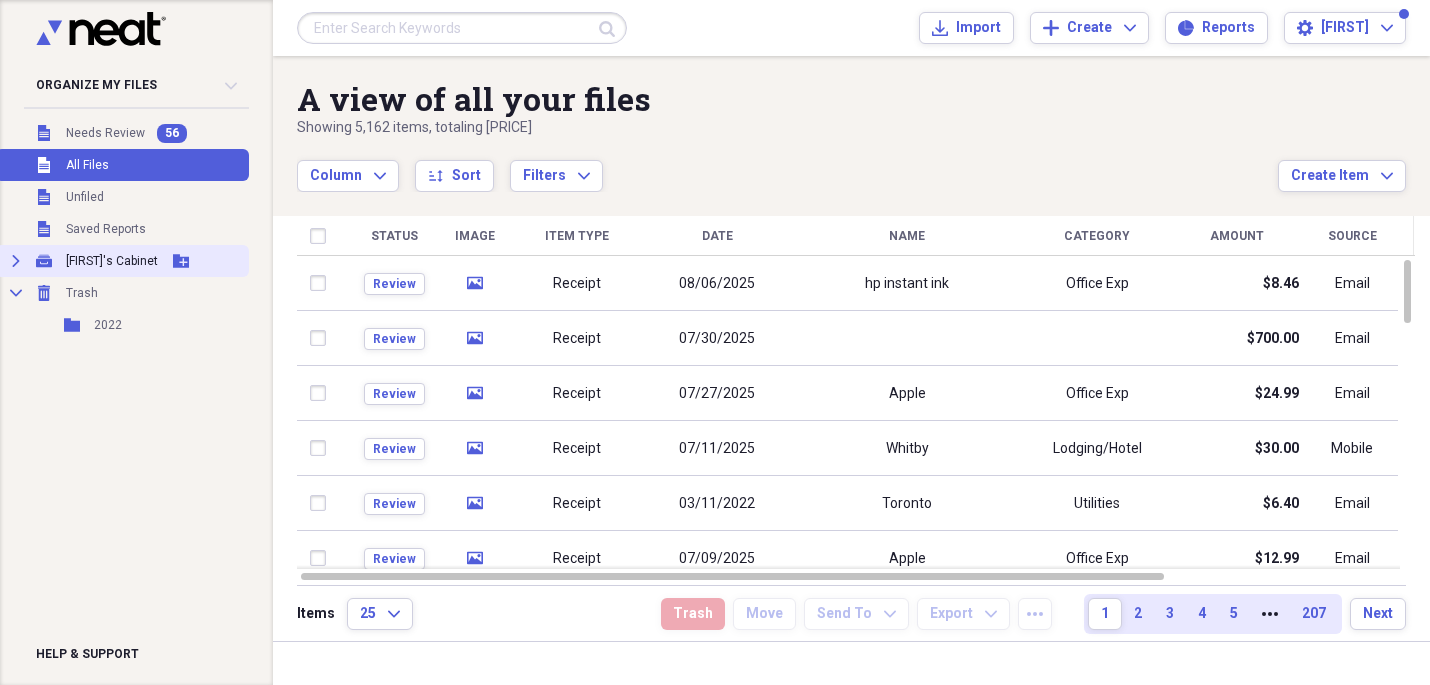 click on "Expand" 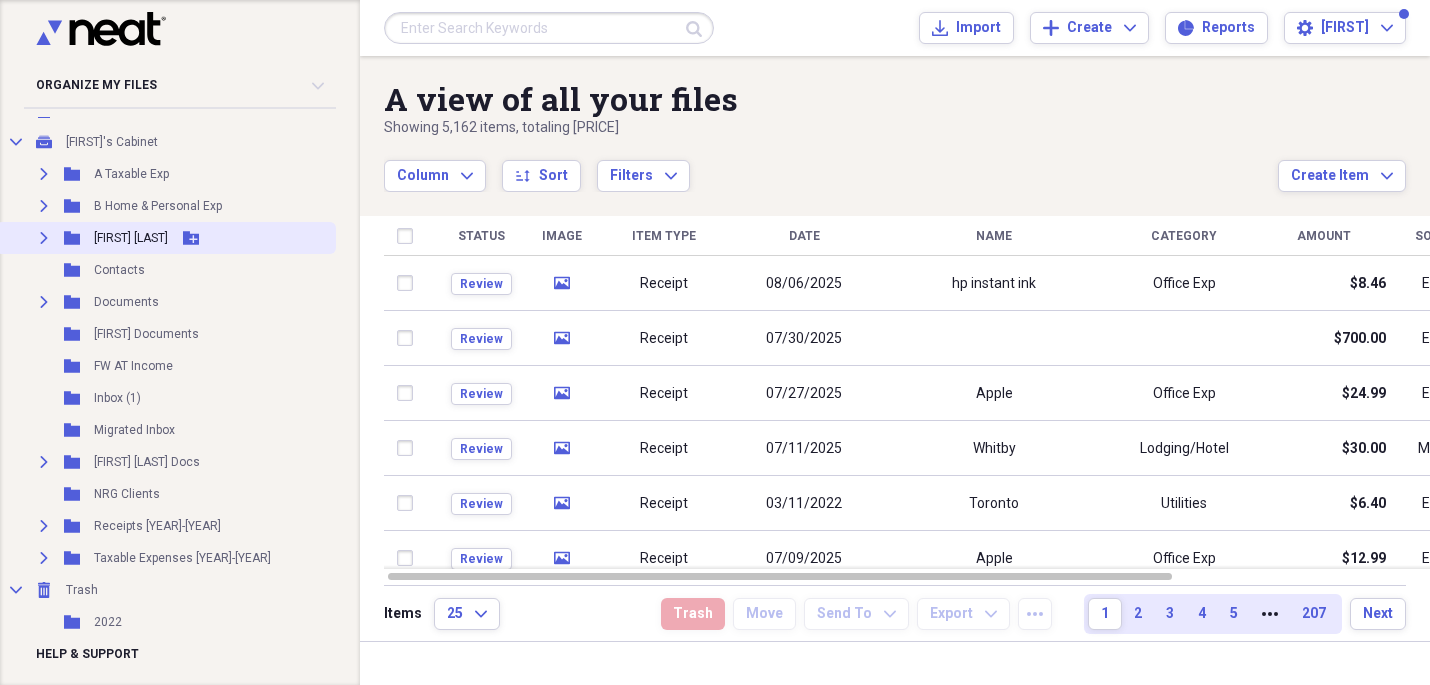 scroll, scrollTop: 126, scrollLeft: 0, axis: vertical 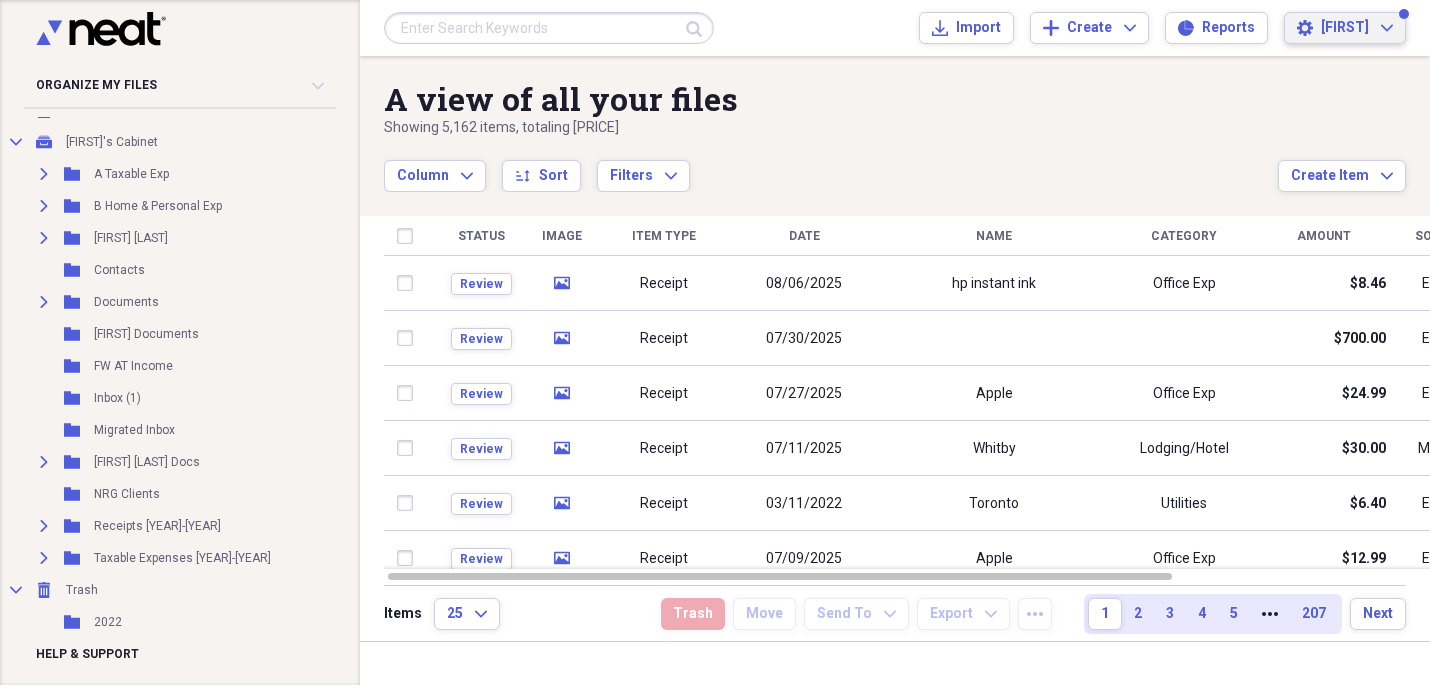 click on "[FIRST] Expand" at bounding box center (1357, 28) 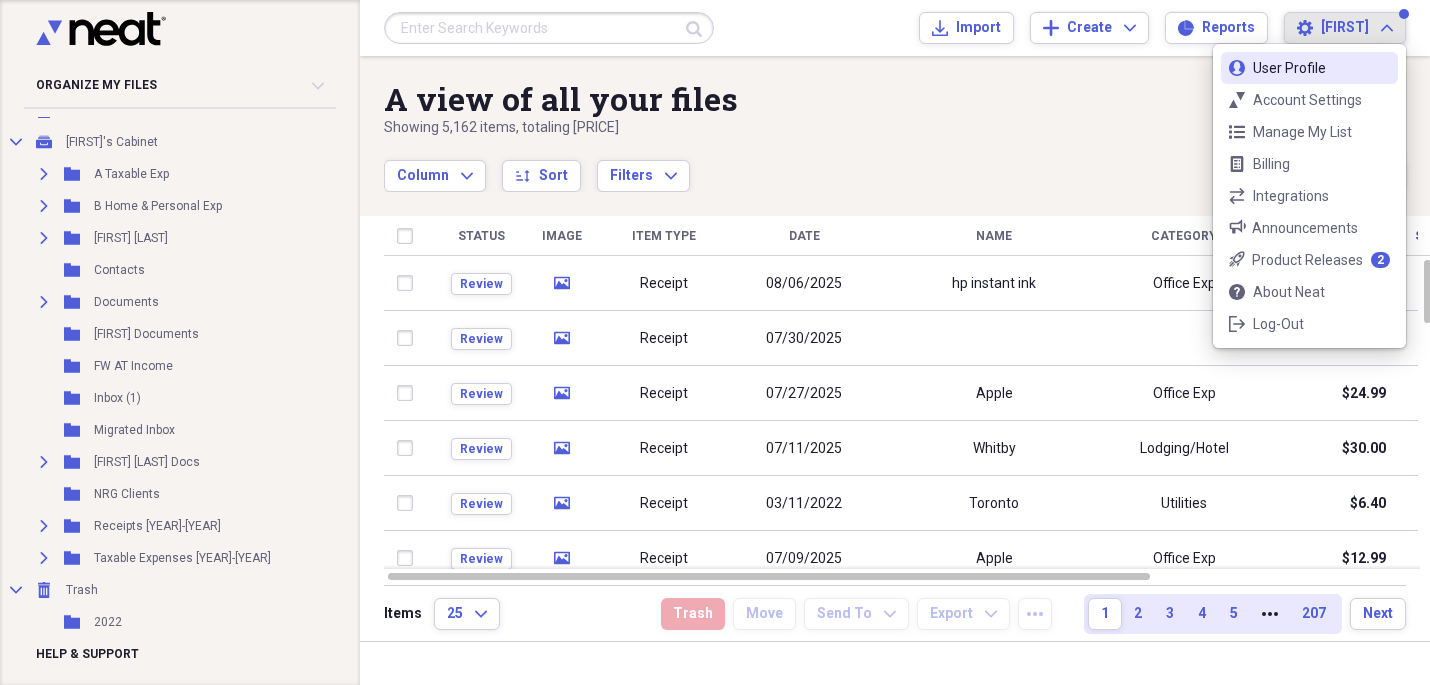 scroll, scrollTop: 111, scrollLeft: 0, axis: vertical 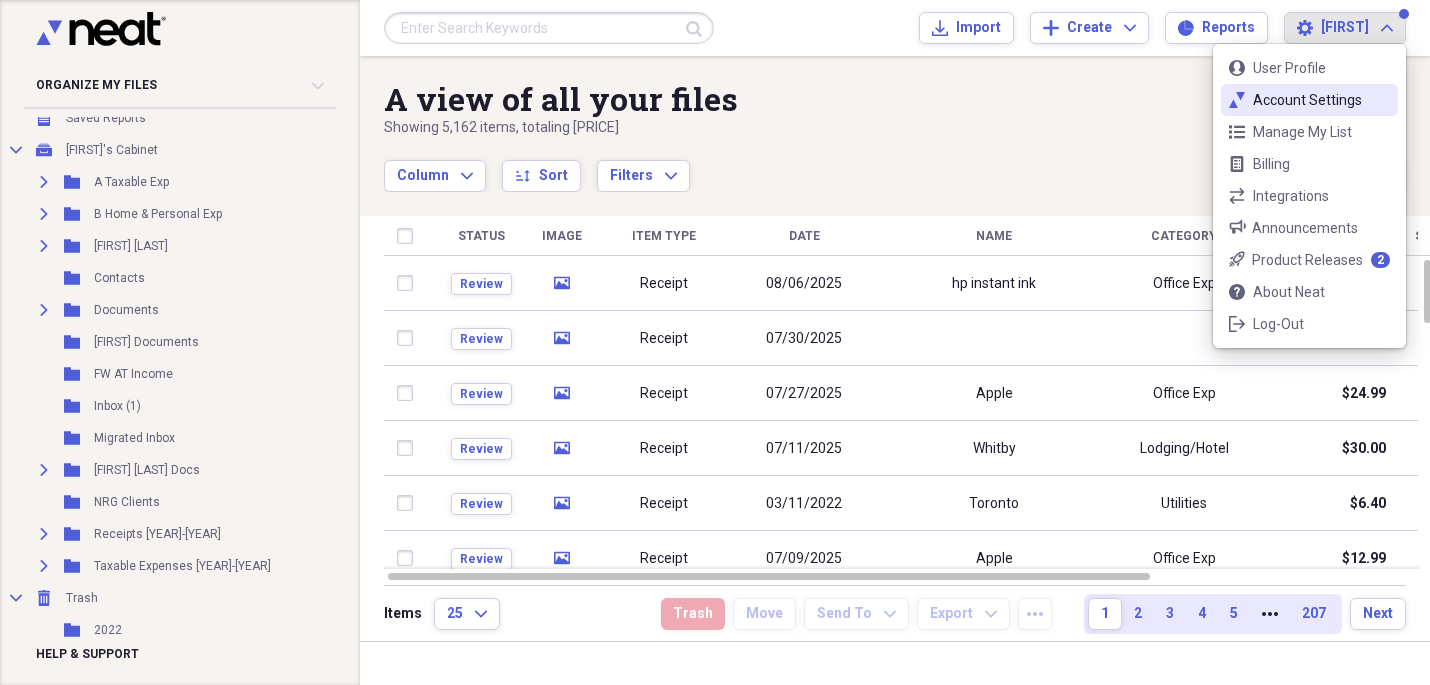 click on "Column Expand sort Sort Filters  Expand" at bounding box center [831, 165] 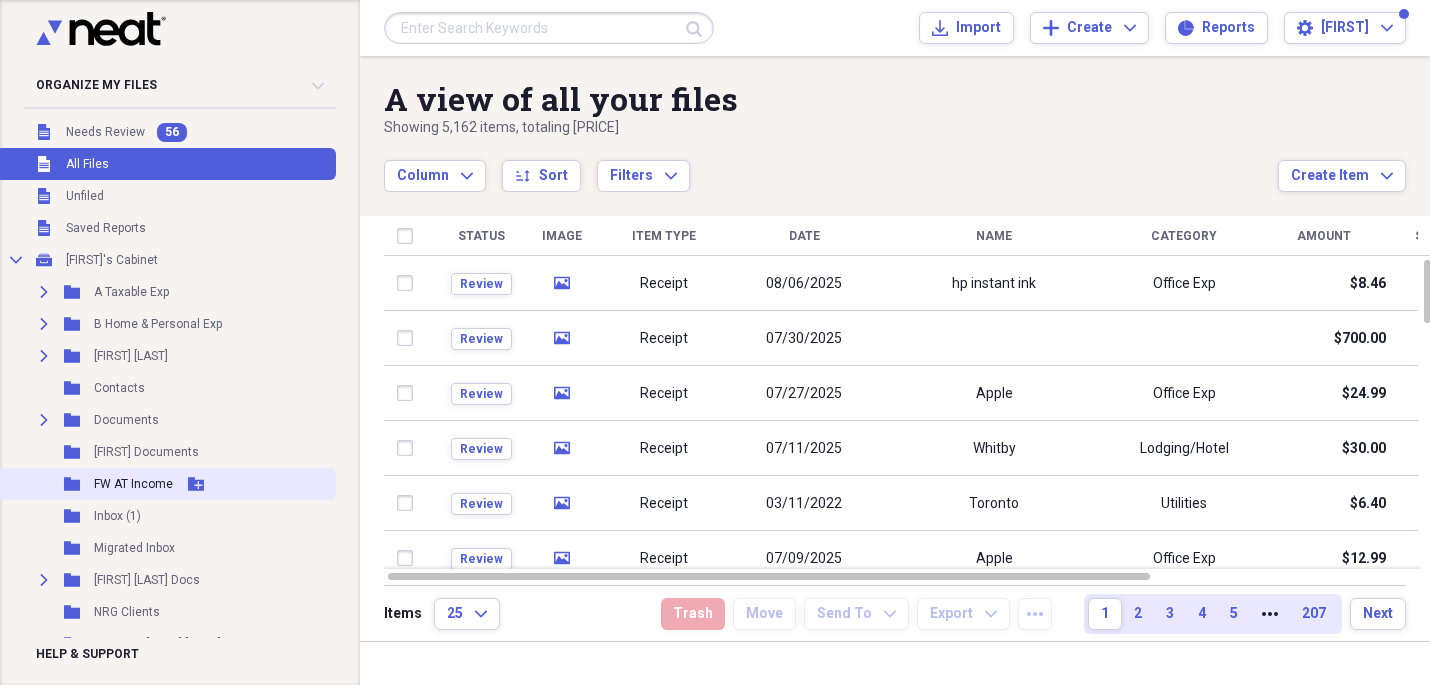 scroll, scrollTop: 0, scrollLeft: 0, axis: both 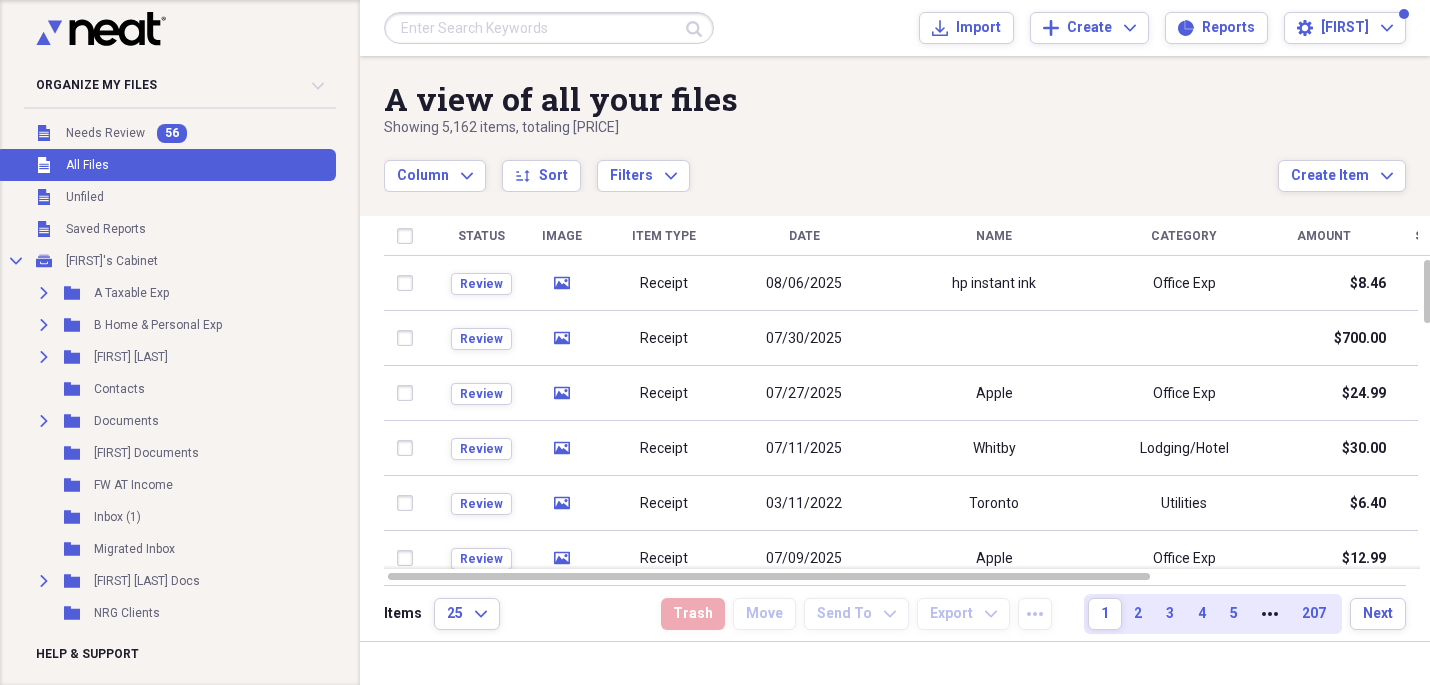 click on "All Files" at bounding box center [87, 165] 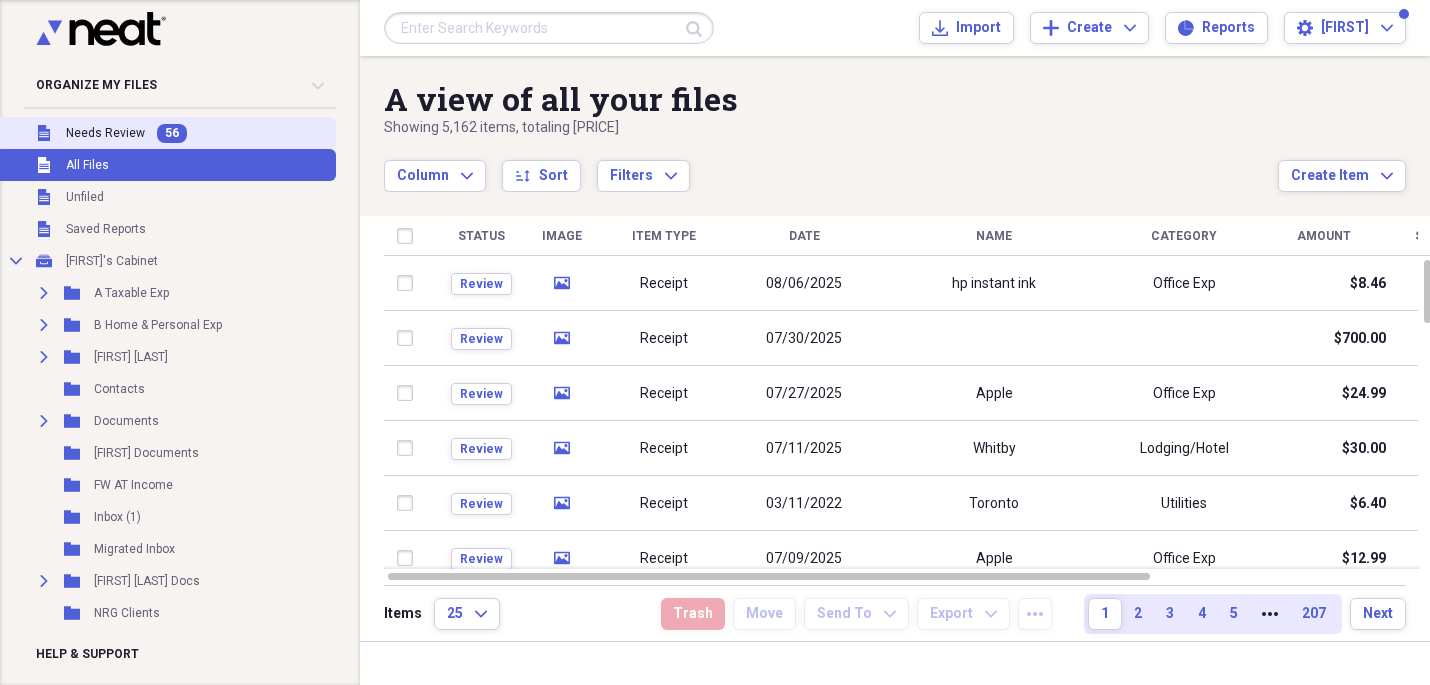 click on "Unfiled Needs Review 56" at bounding box center (166, 133) 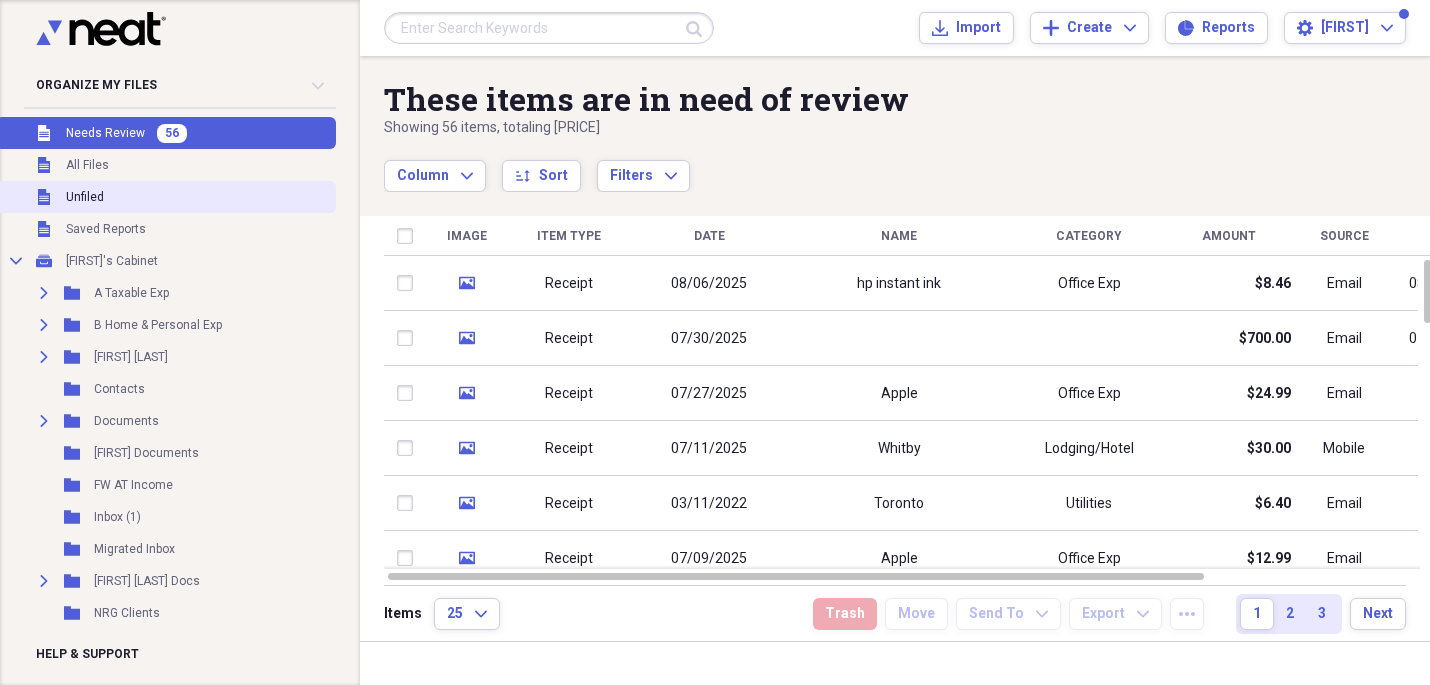 click on "Unfiled" at bounding box center (85, 197) 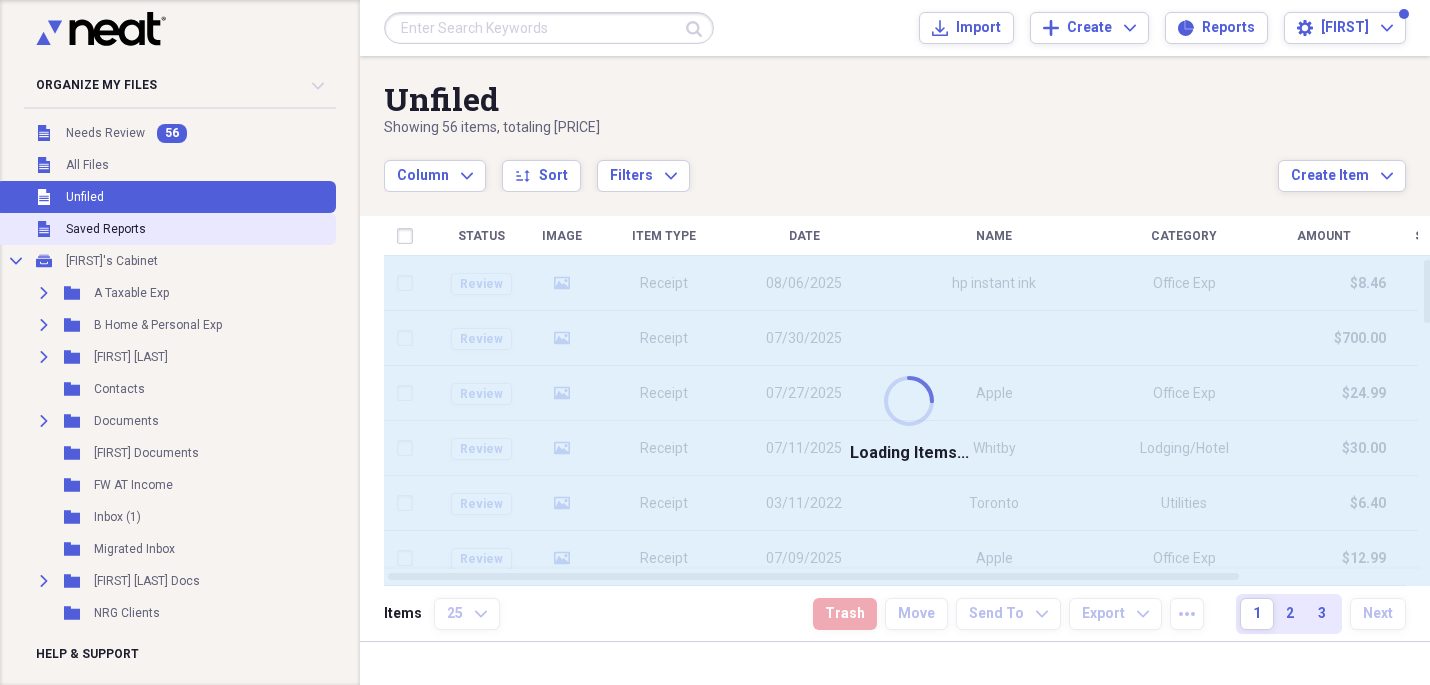 click on "Unfiled Saved Reports" at bounding box center [166, 229] 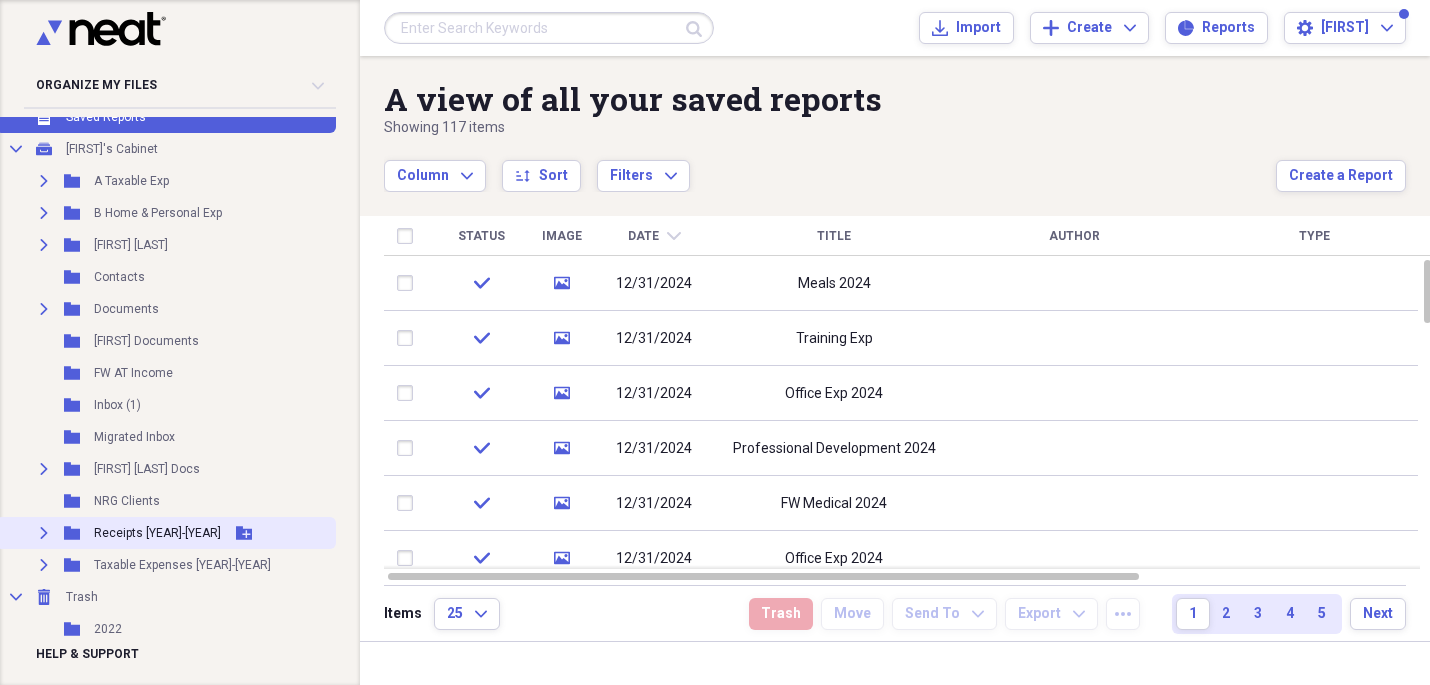 scroll, scrollTop: 111, scrollLeft: 0, axis: vertical 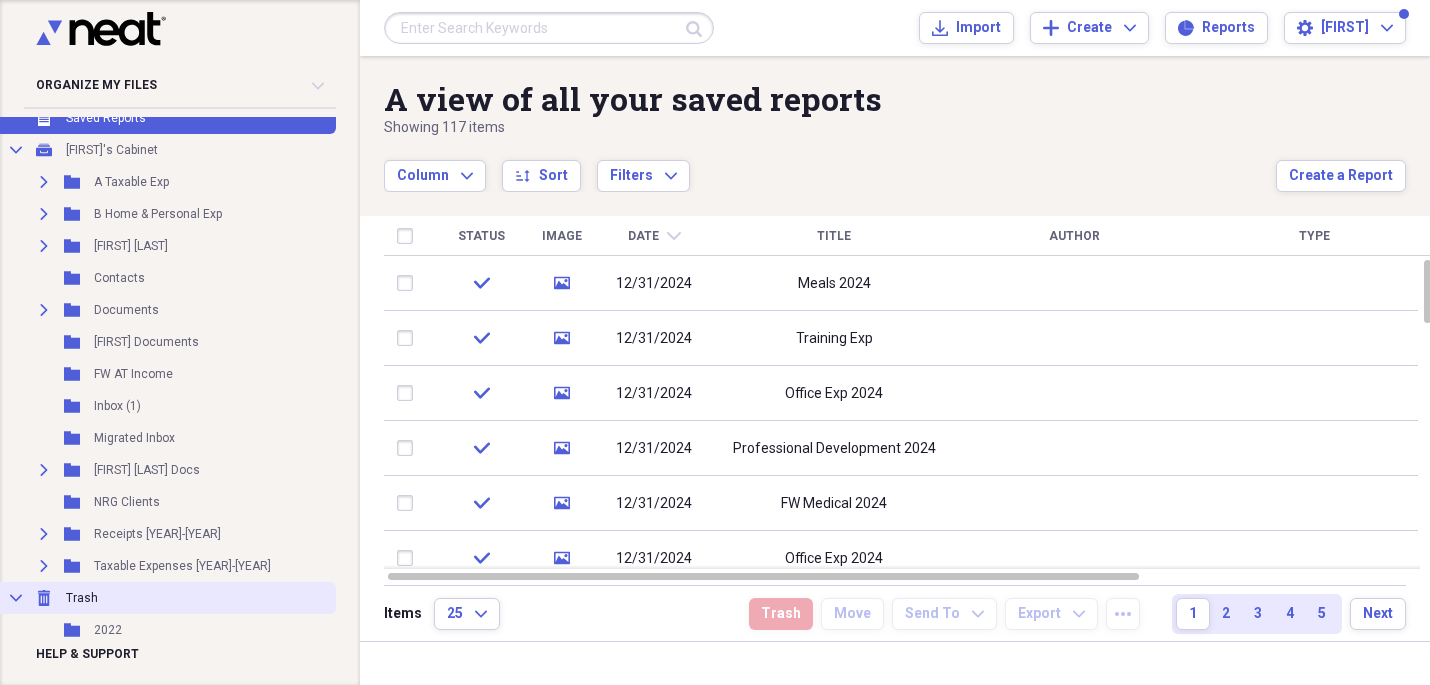 click on "Collapse" at bounding box center [16, 598] 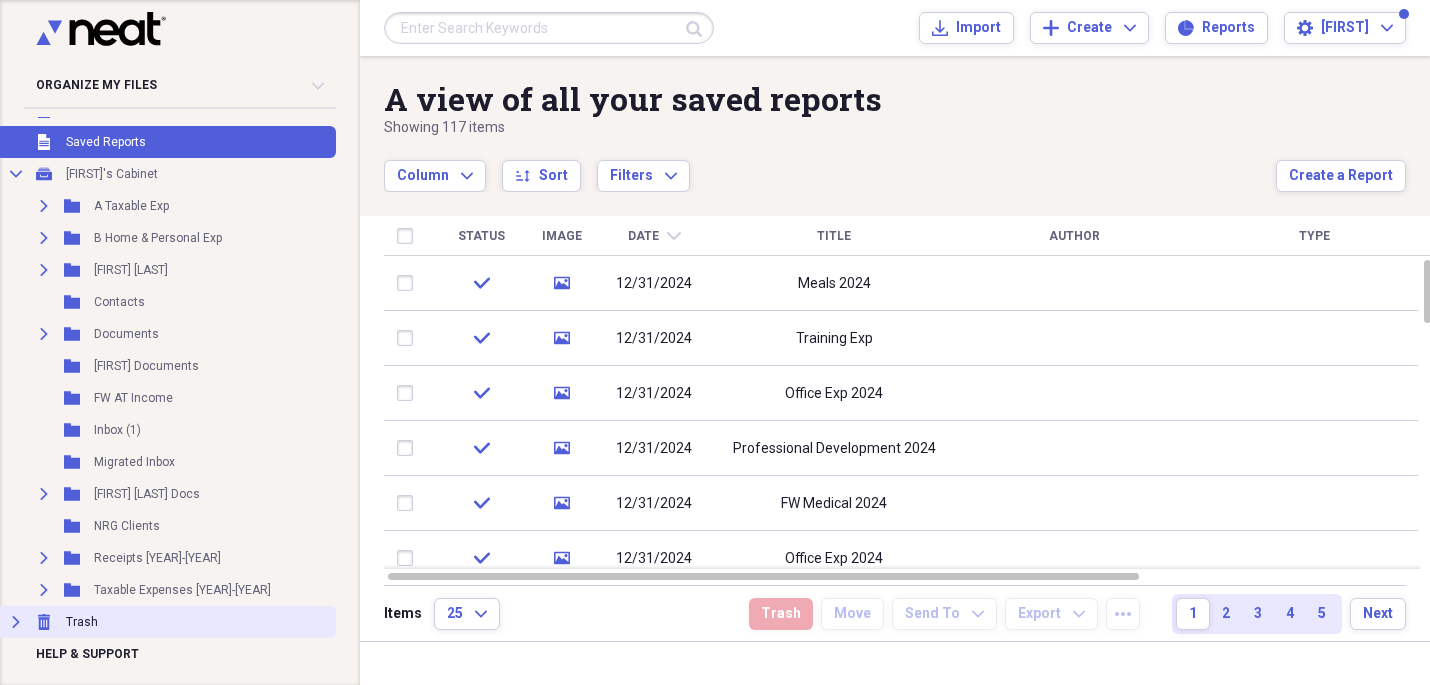 scroll, scrollTop: 79, scrollLeft: 0, axis: vertical 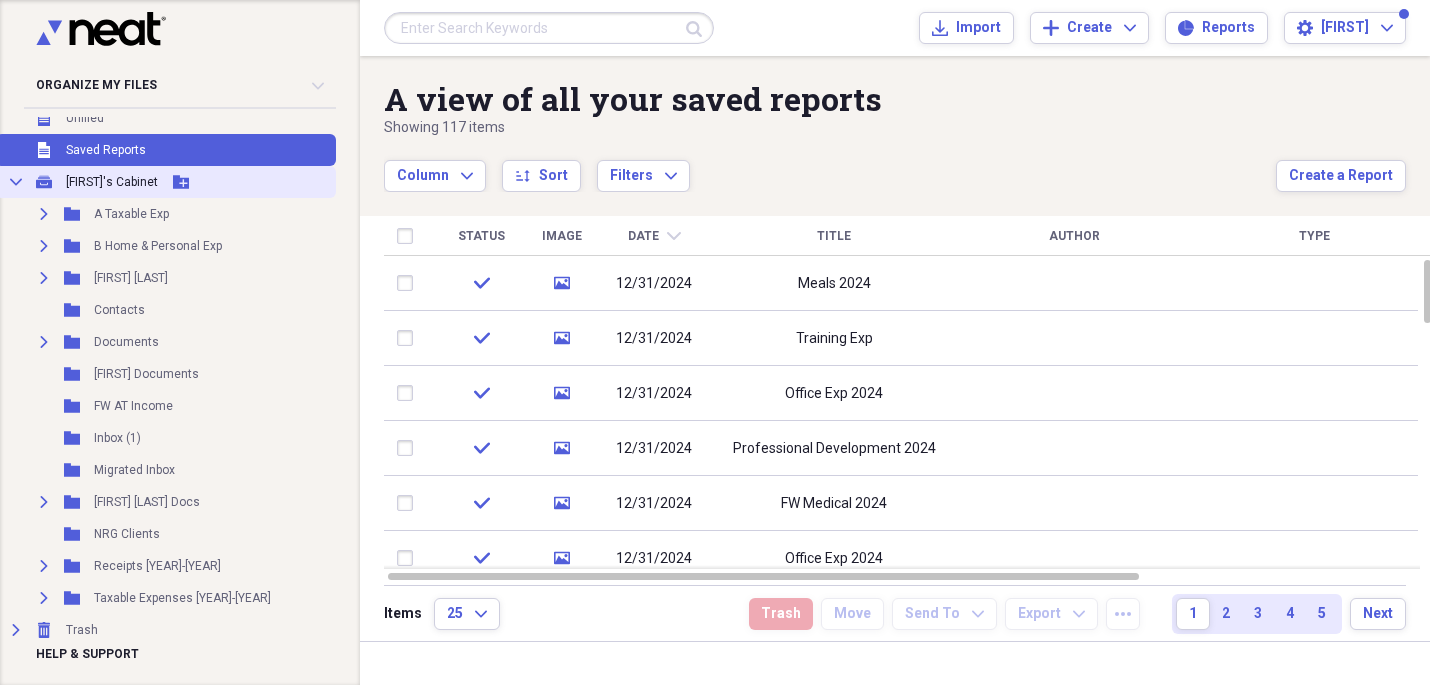 click 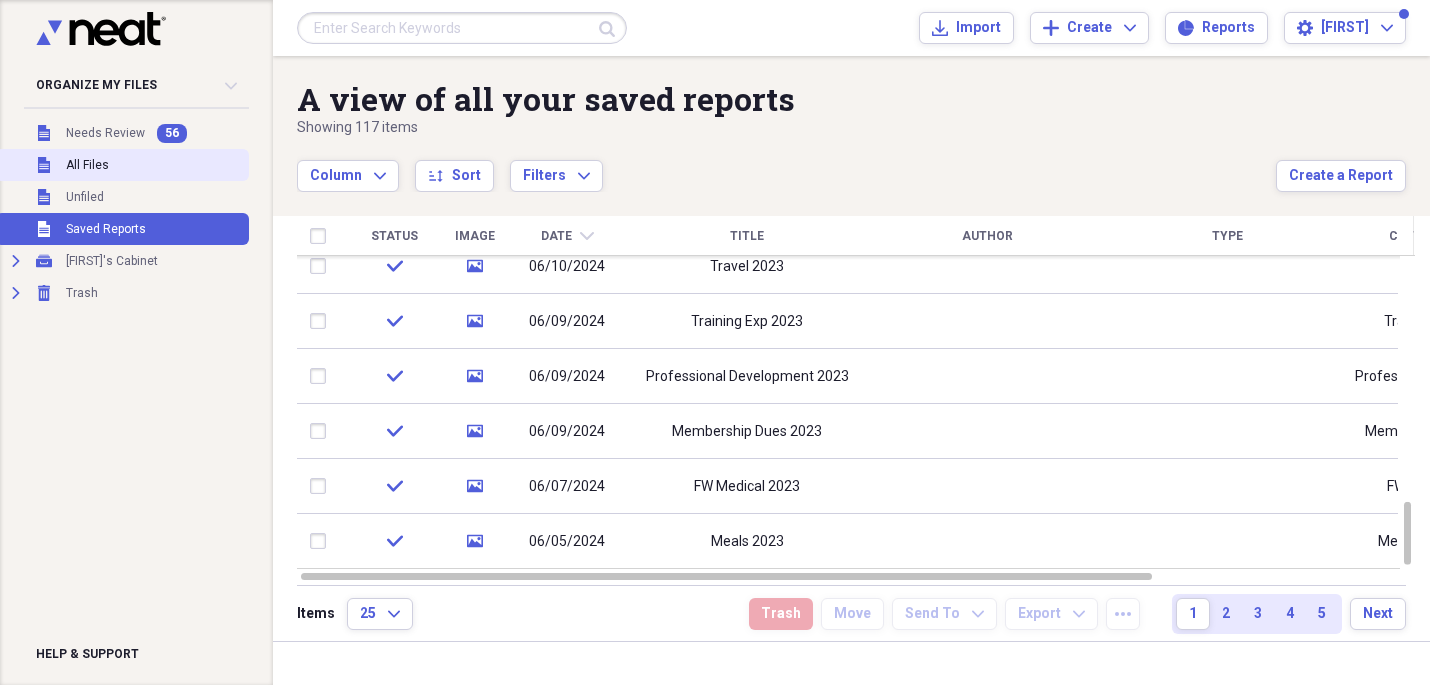 click on "All Files" at bounding box center [87, 165] 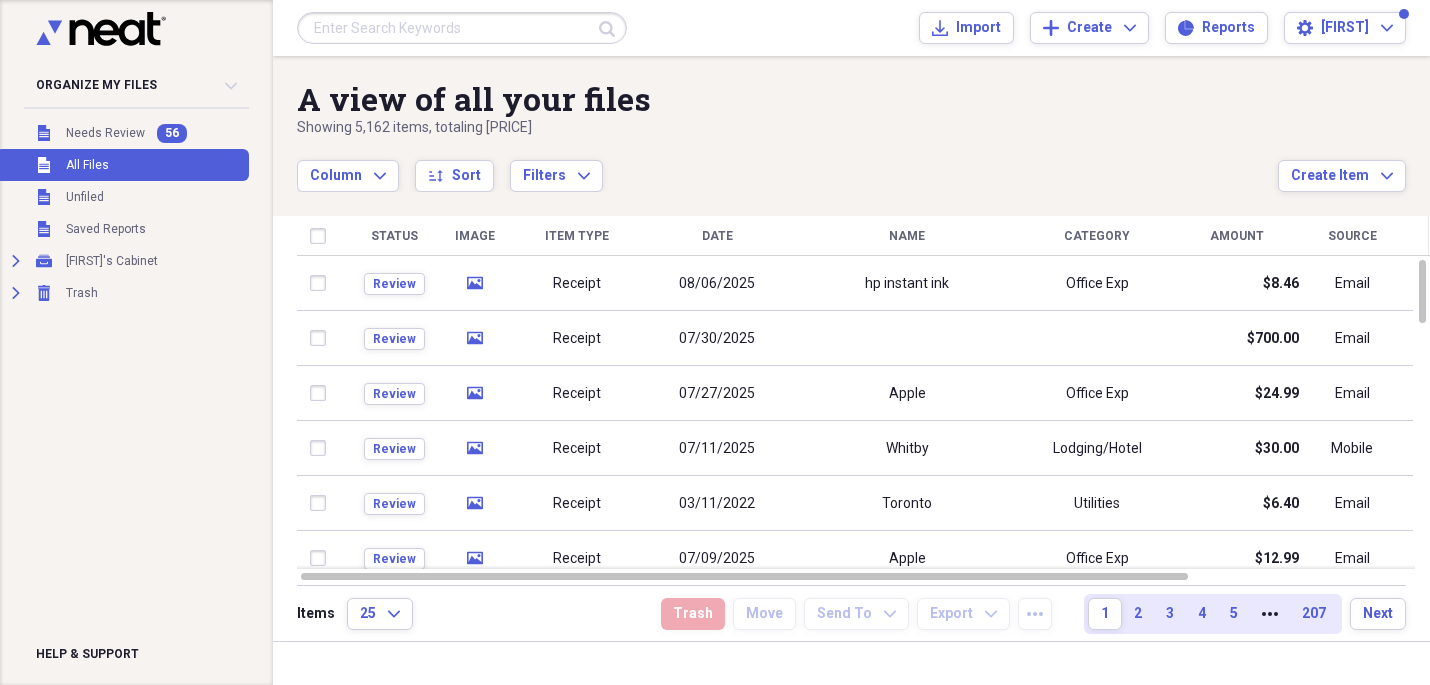 click on "Collapse" 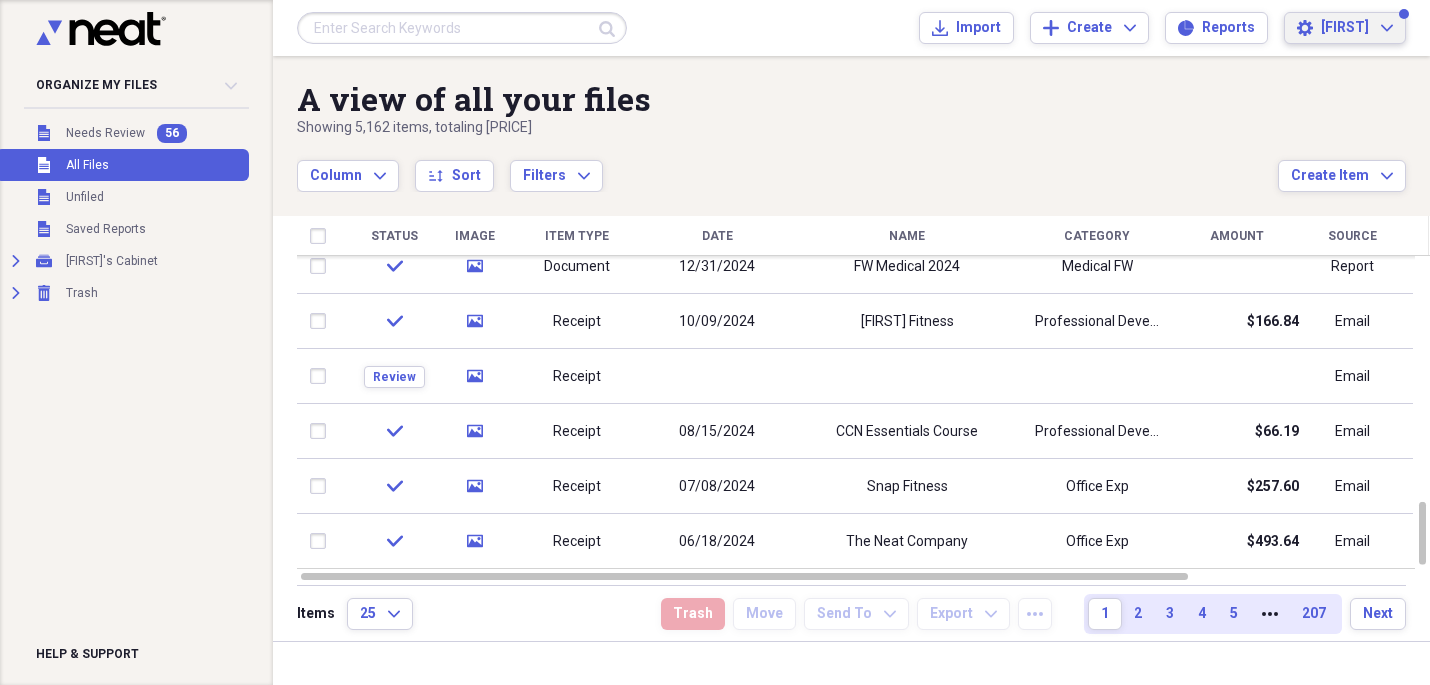 click on "[FIRST] Expand" at bounding box center [1357, 28] 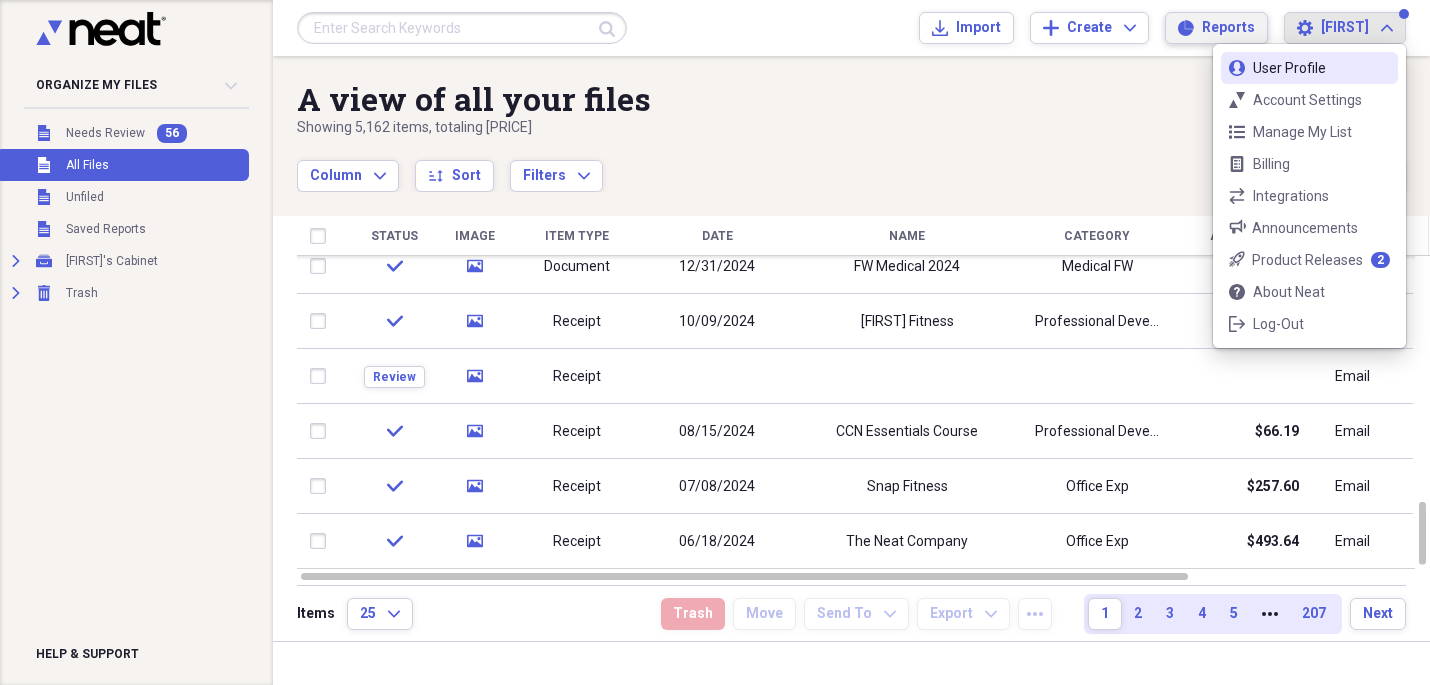 click on "Reports" at bounding box center [1228, 28] 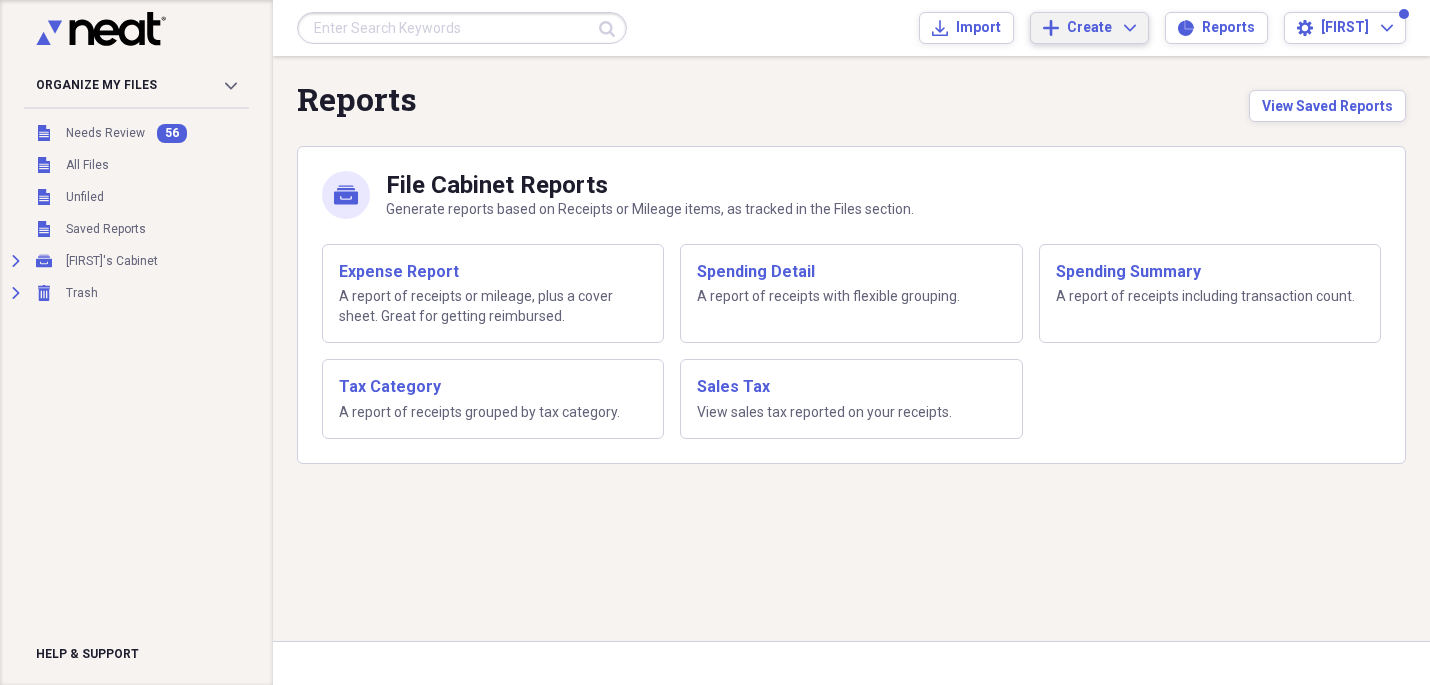 click on "Create Expand" at bounding box center (1101, 28) 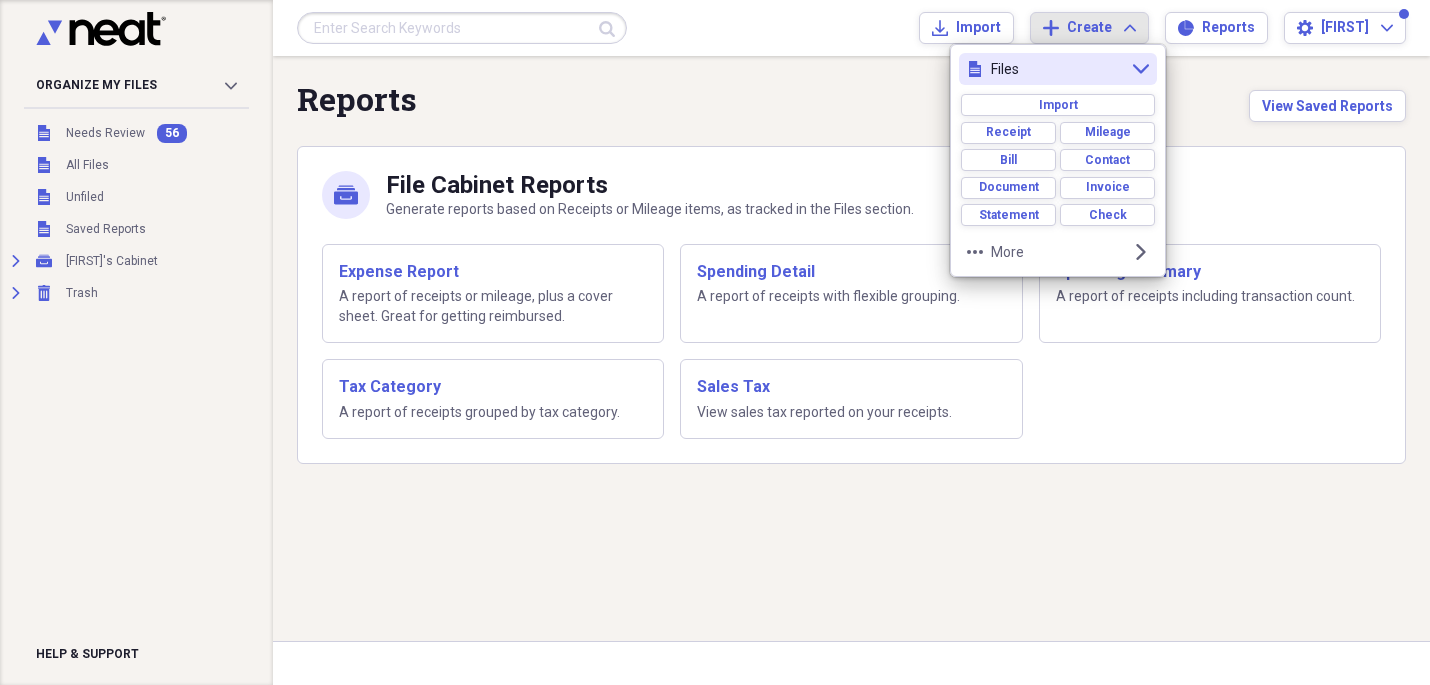 click on "Reports View Saved Reports mycabinet File Cabinet Reports Generate reports based on Receipts or Mileage items, as tracked in the Files section. Expense Report A report of receipts or mileage, plus a cover sheet. Great for getting reimbursed. Spending Detail A report of receipts with flexible grouping. Spending Summary A report of receipts including transaction count. Tax Category A report of receipts grouped by tax category. Sales Tax View sales tax reported on your receipts." at bounding box center (851, 348) 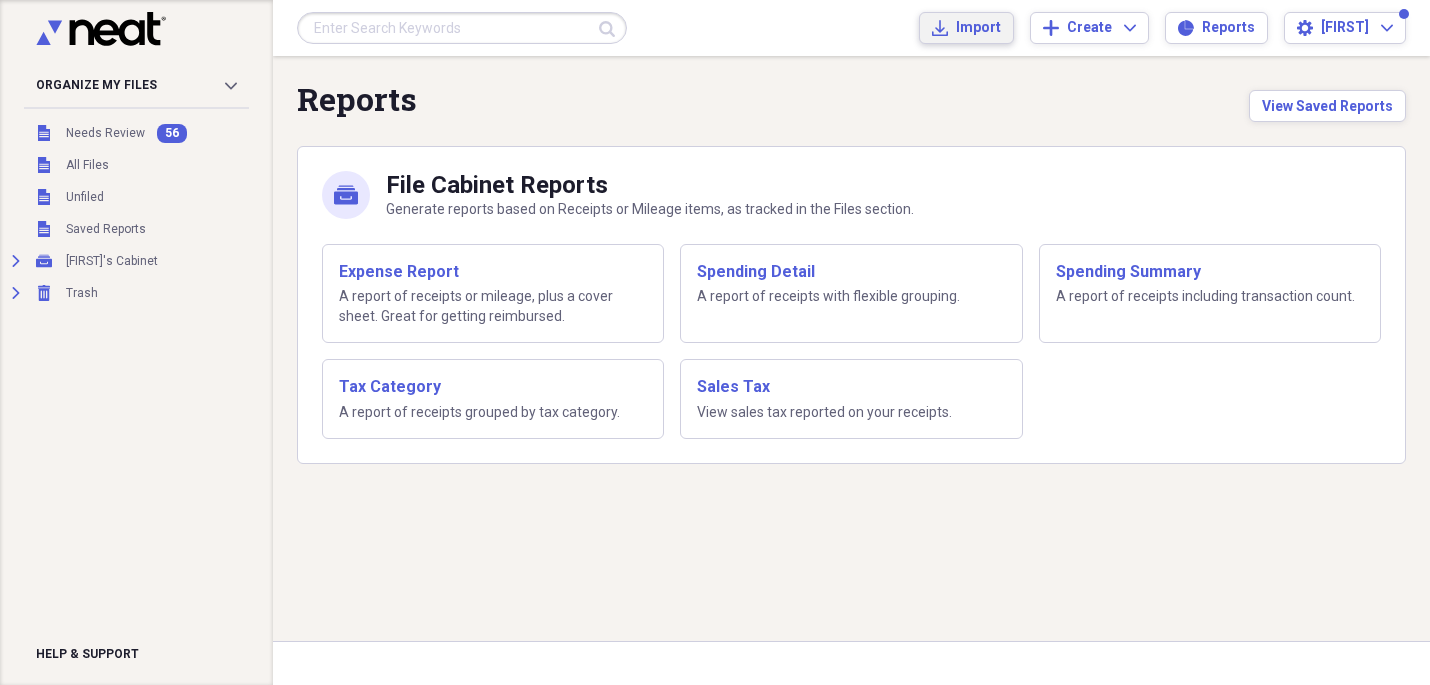 click on "Import" at bounding box center [978, 28] 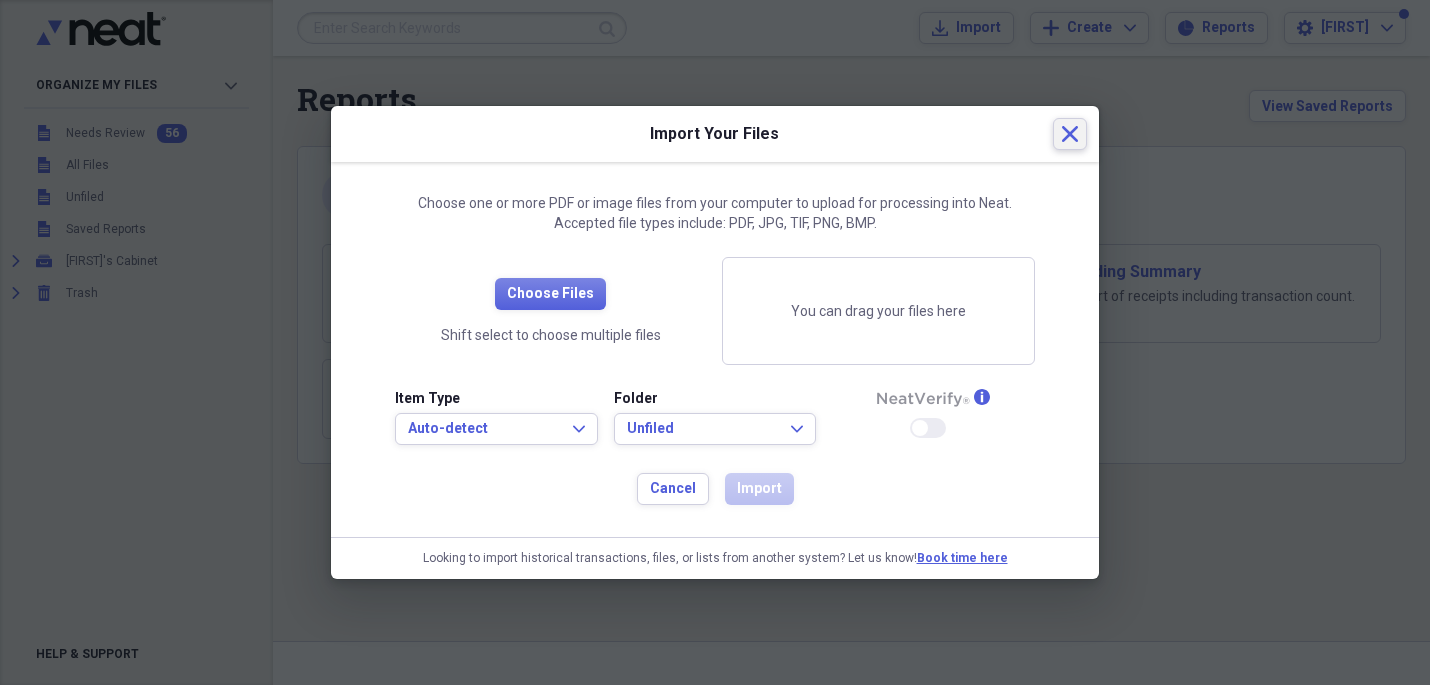 click on "Close" 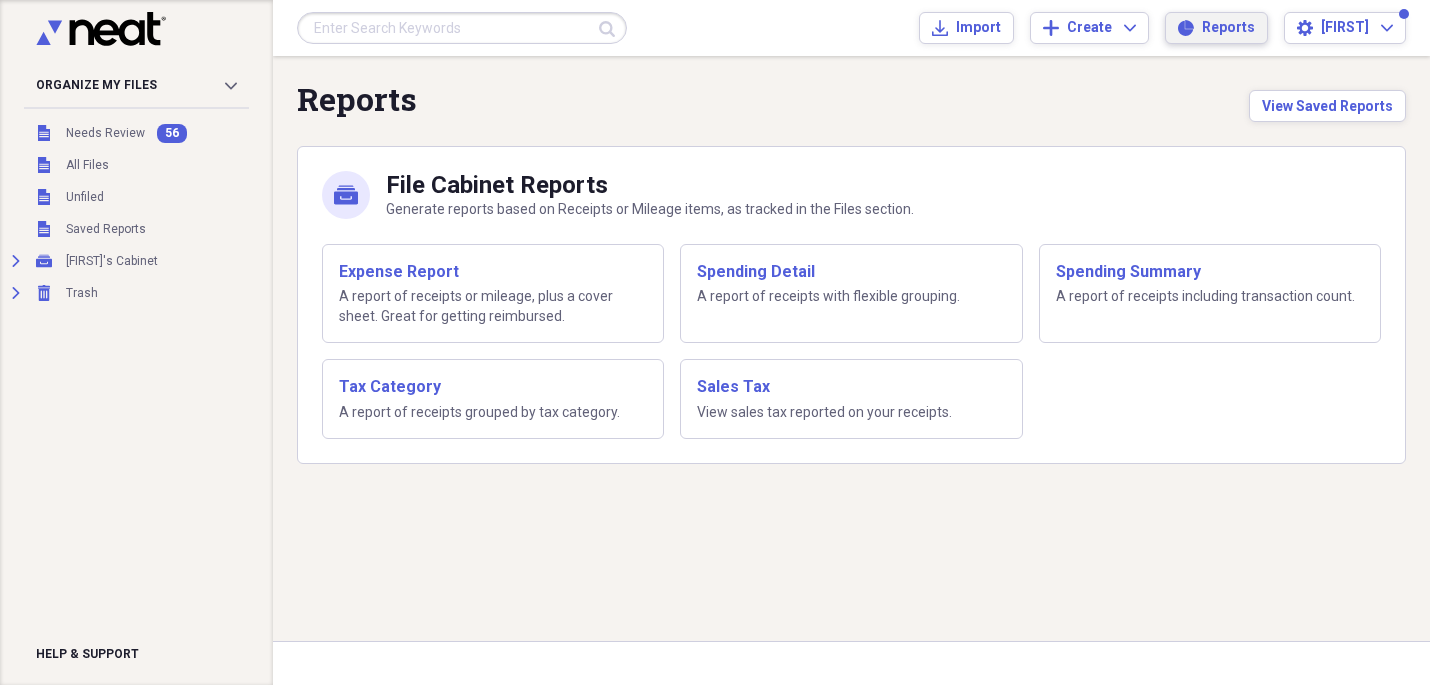 click on "Reports" at bounding box center [1228, 28] 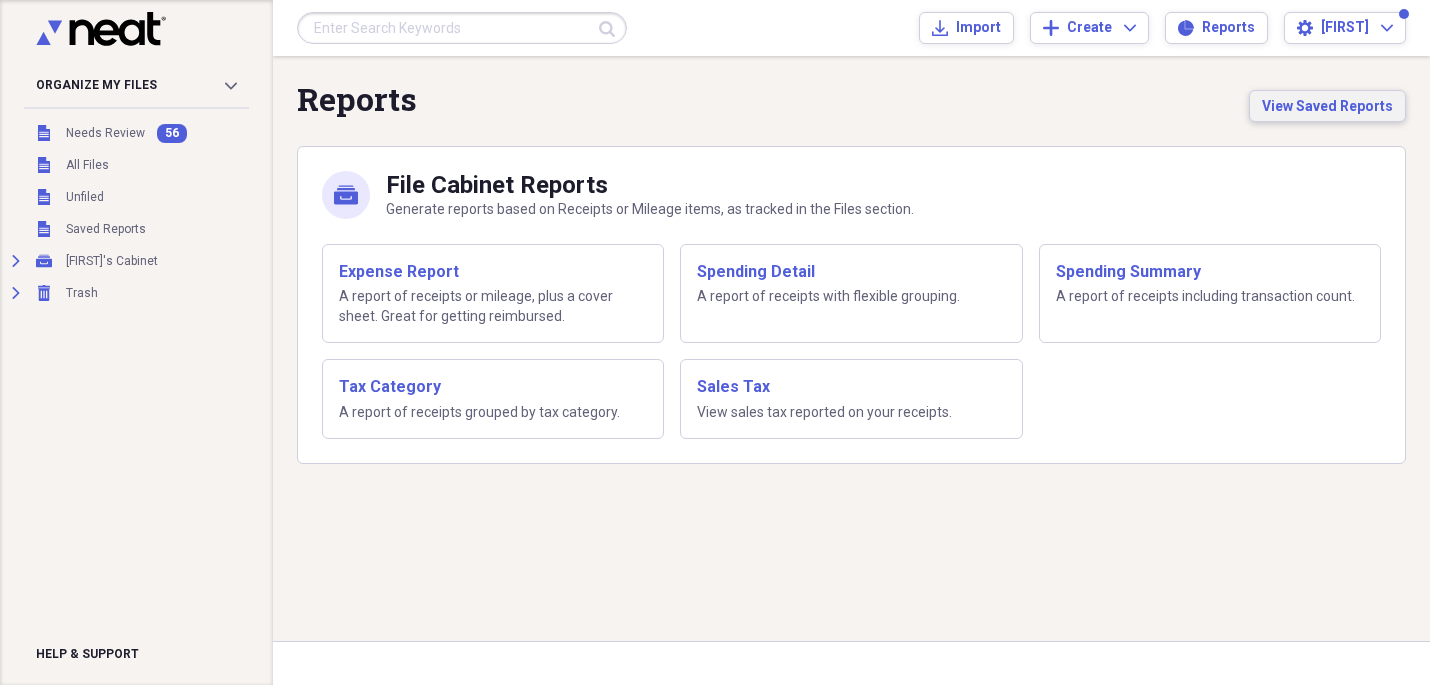 click on "View Saved Reports" at bounding box center [1327, 106] 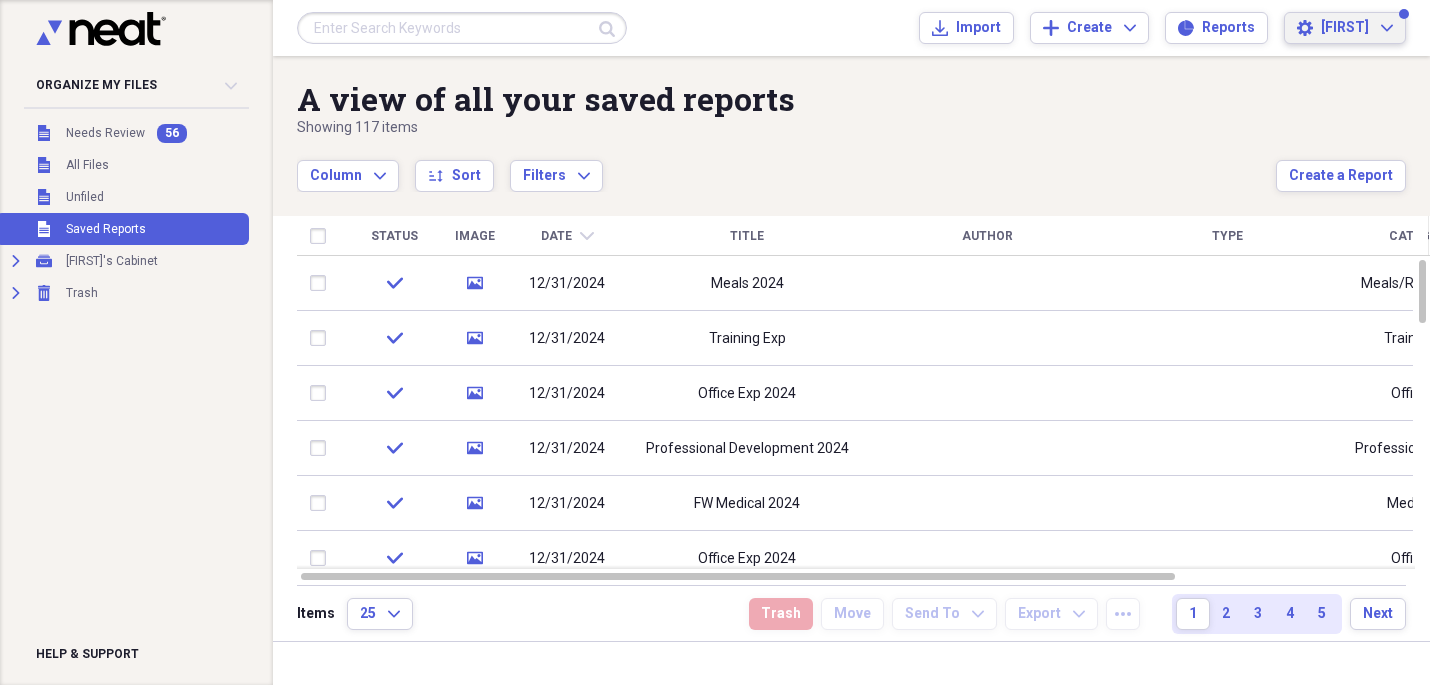 click on "[FIRST]" at bounding box center [1345, 28] 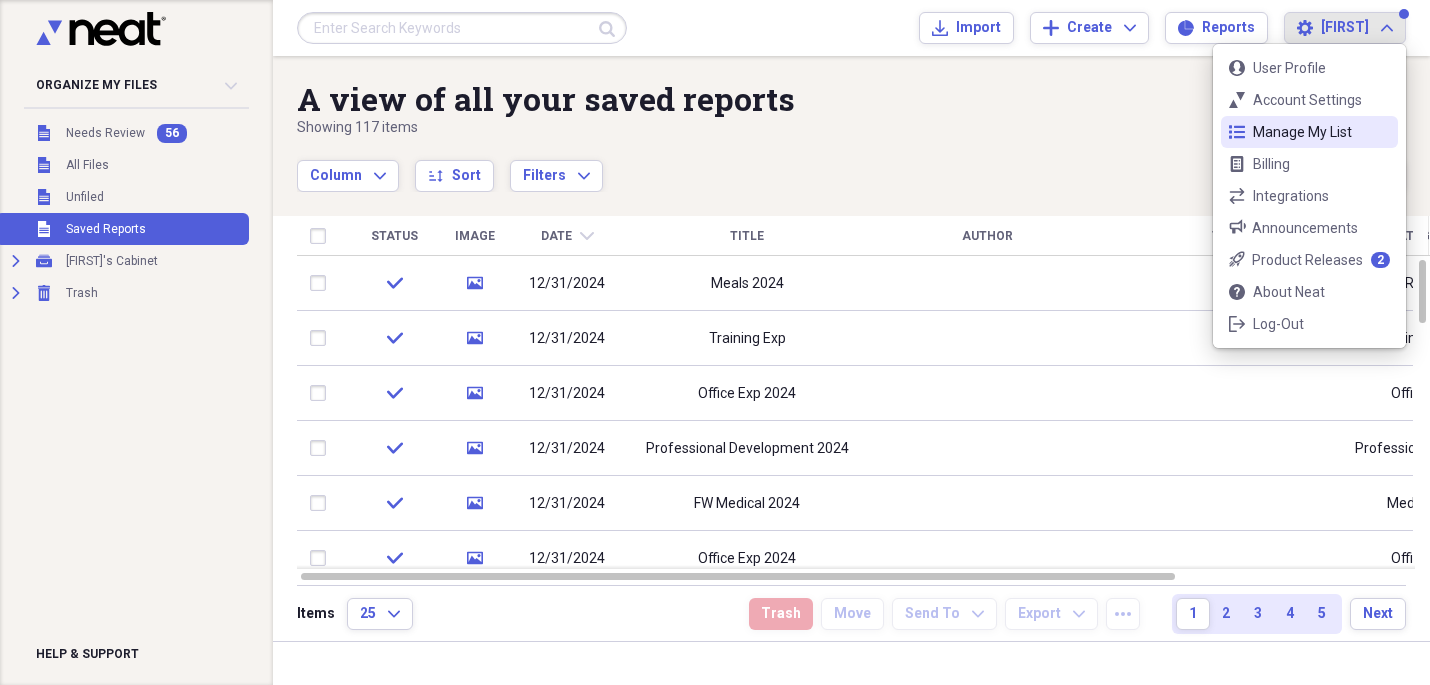 click on "Manage My List" at bounding box center (1309, 132) 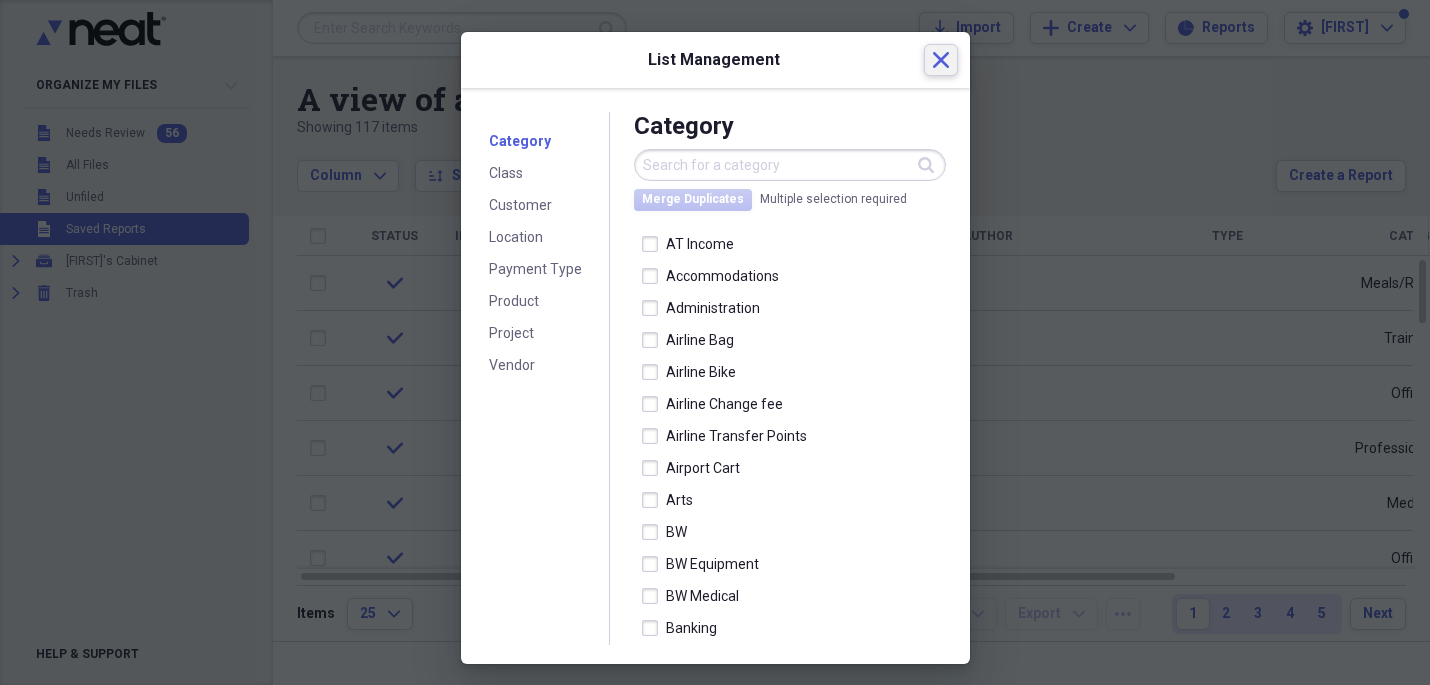 click on "Close" at bounding box center [941, 60] 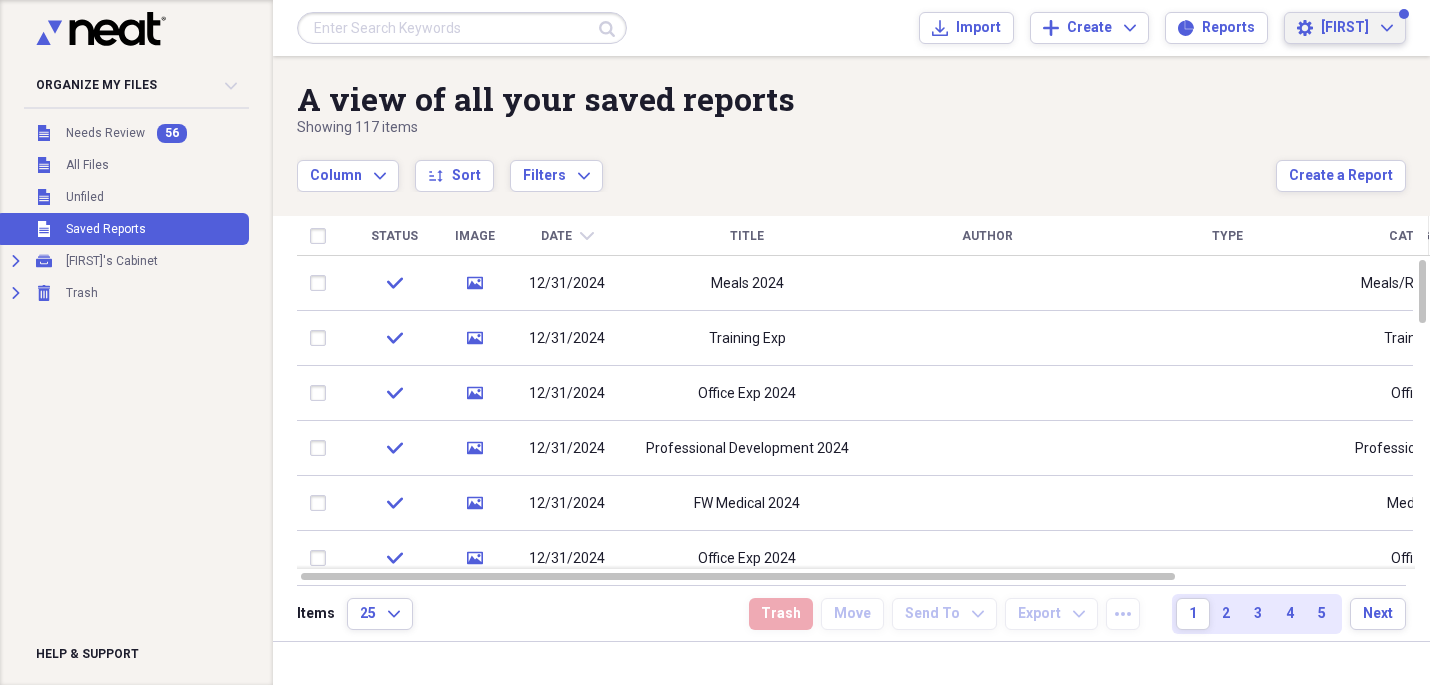 click on "Settings [FIRST] Expand" at bounding box center (1345, 28) 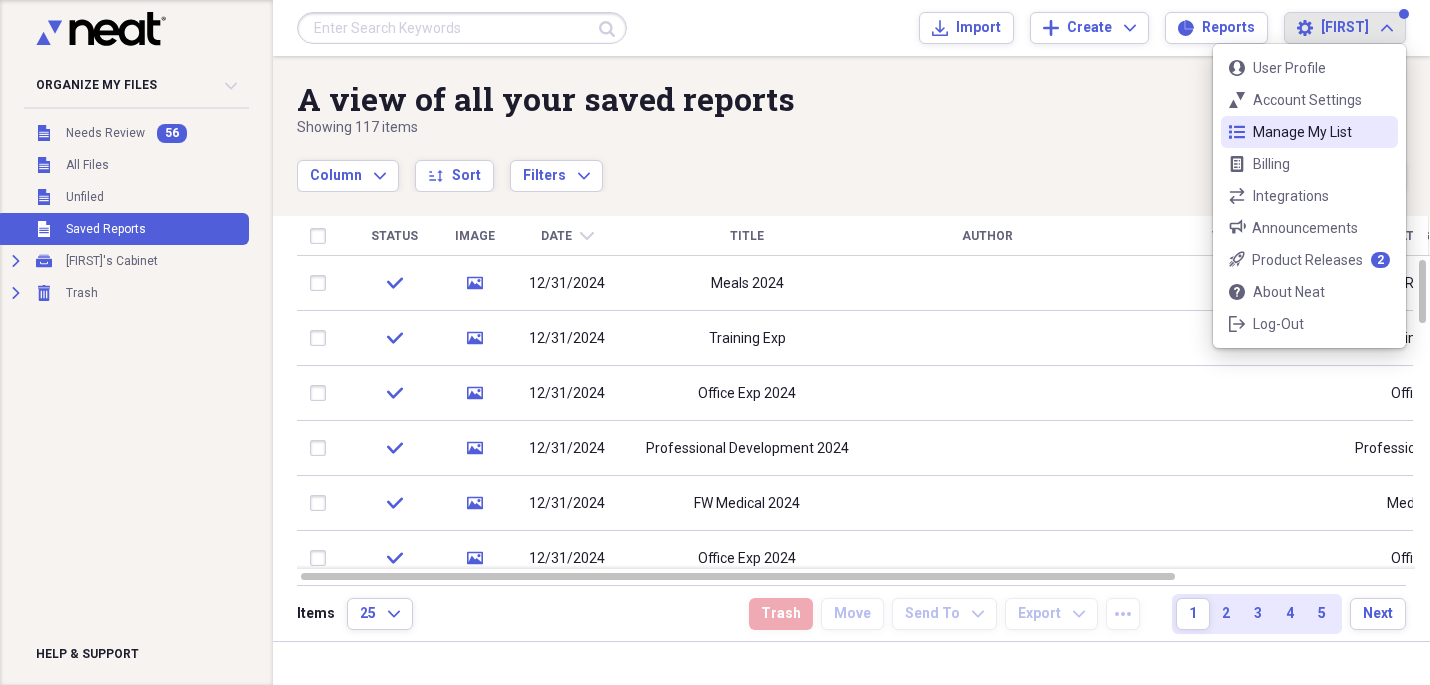 click on "Column Expand sort Sort Filters  Expand" at bounding box center (786, 165) 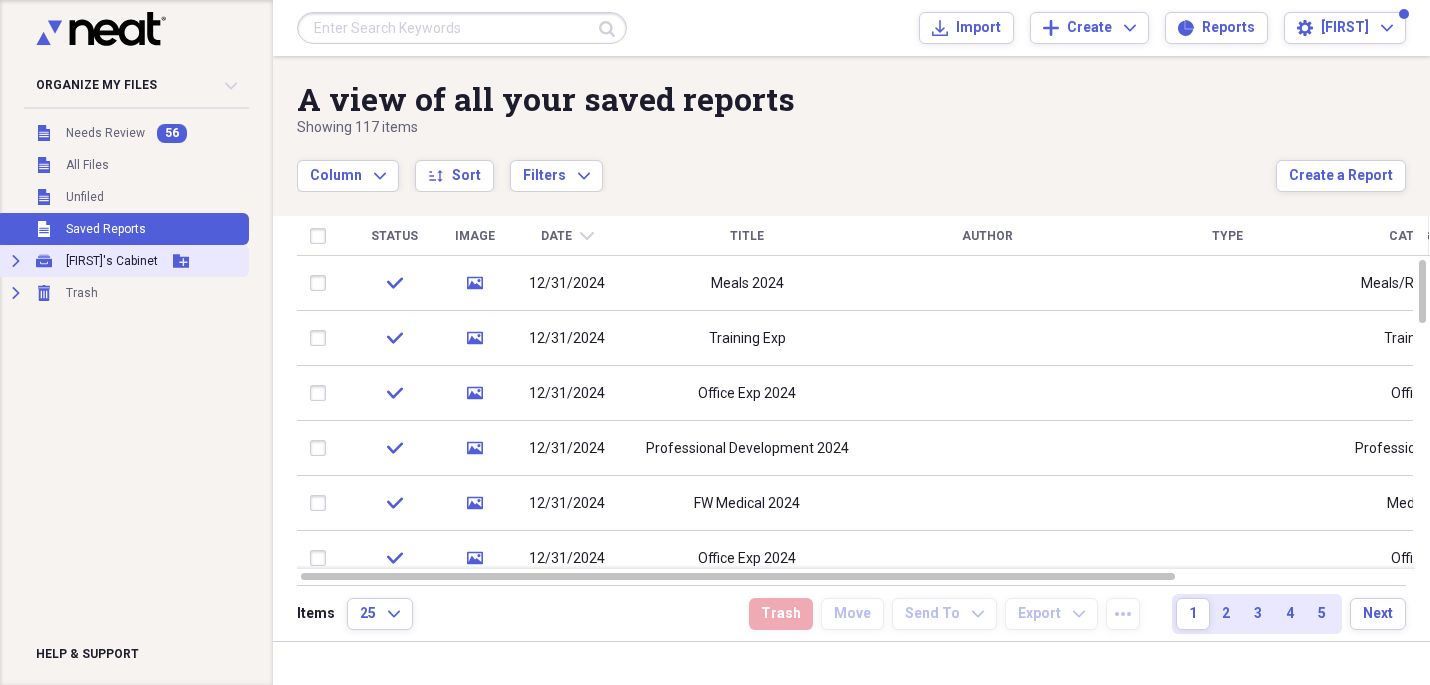 click on "Expand" 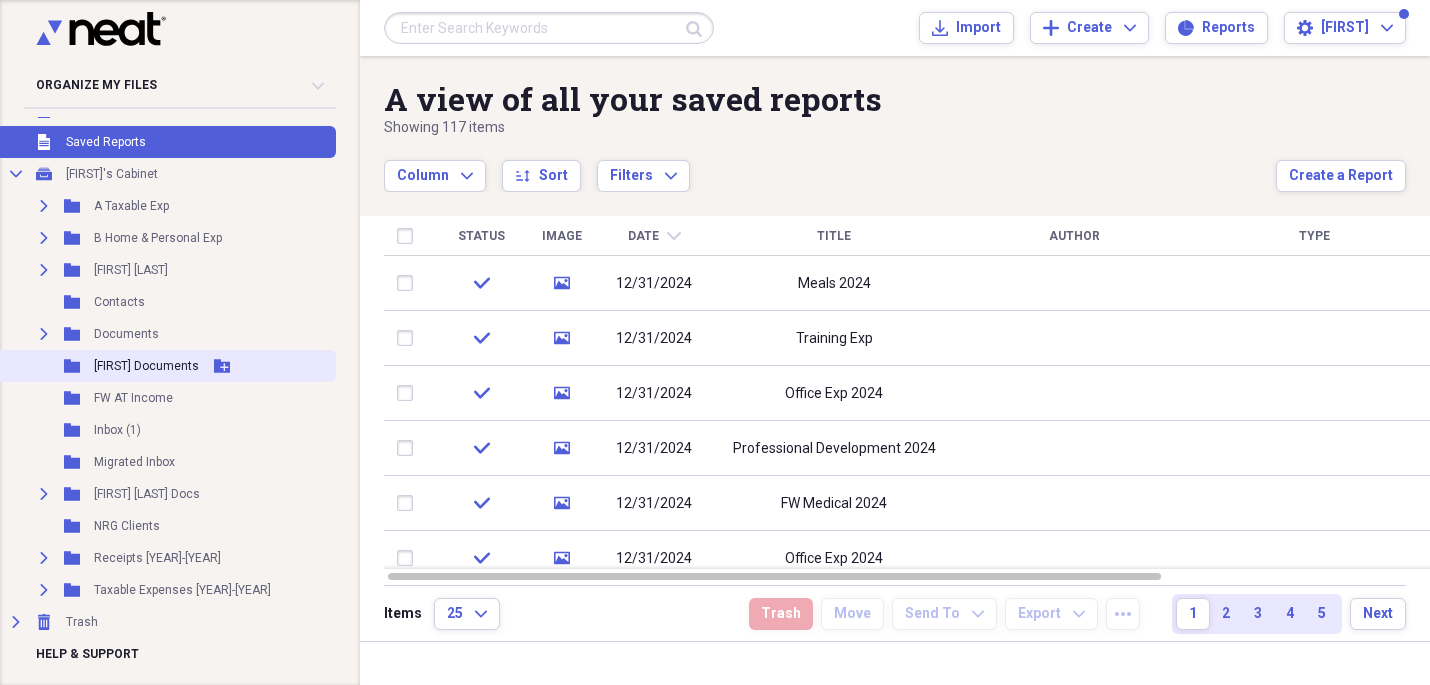 scroll, scrollTop: 94, scrollLeft: 0, axis: vertical 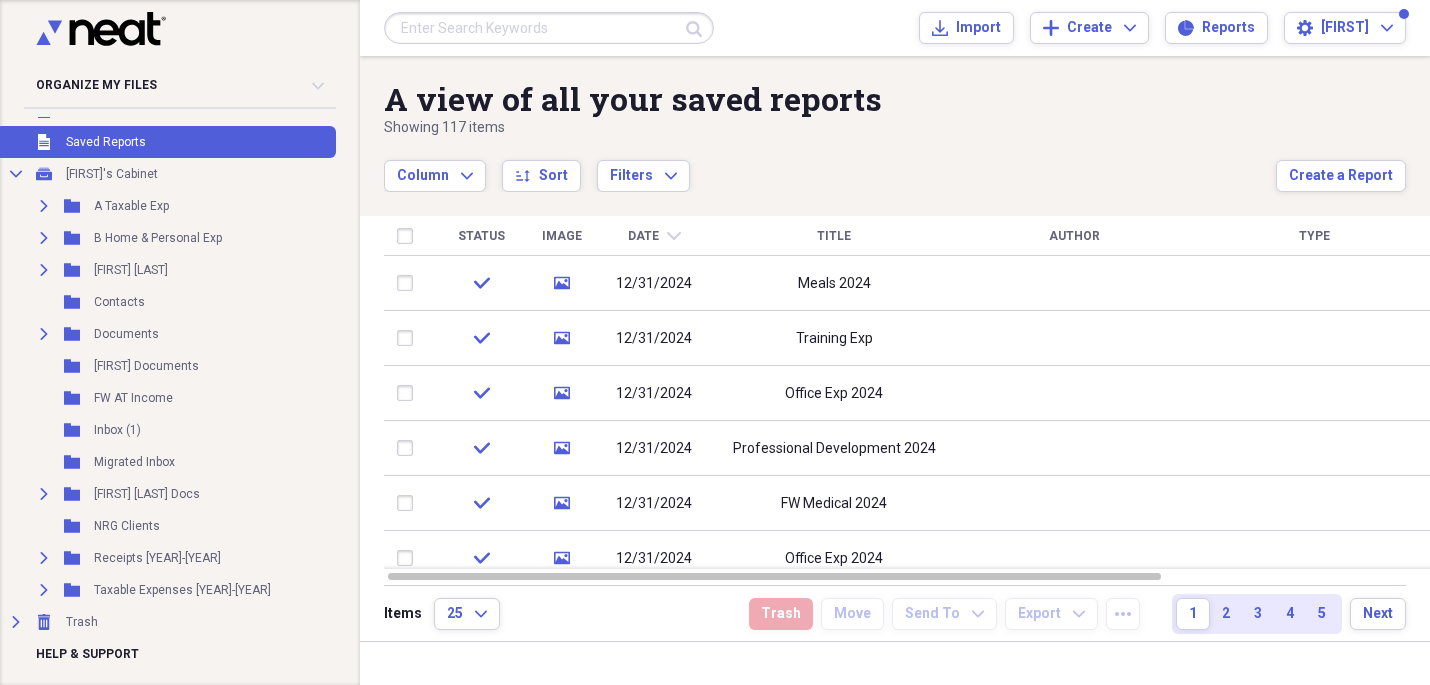 click at bounding box center (549, 28) 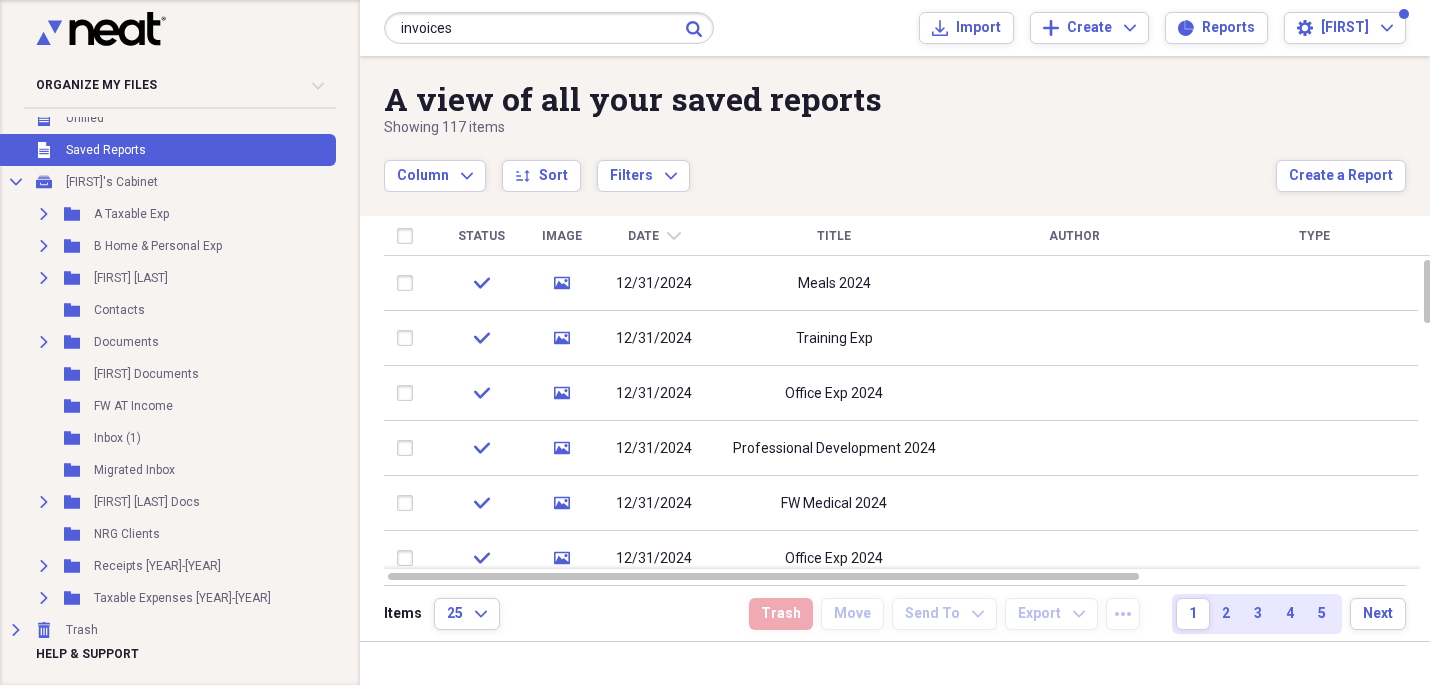 type on "invoices" 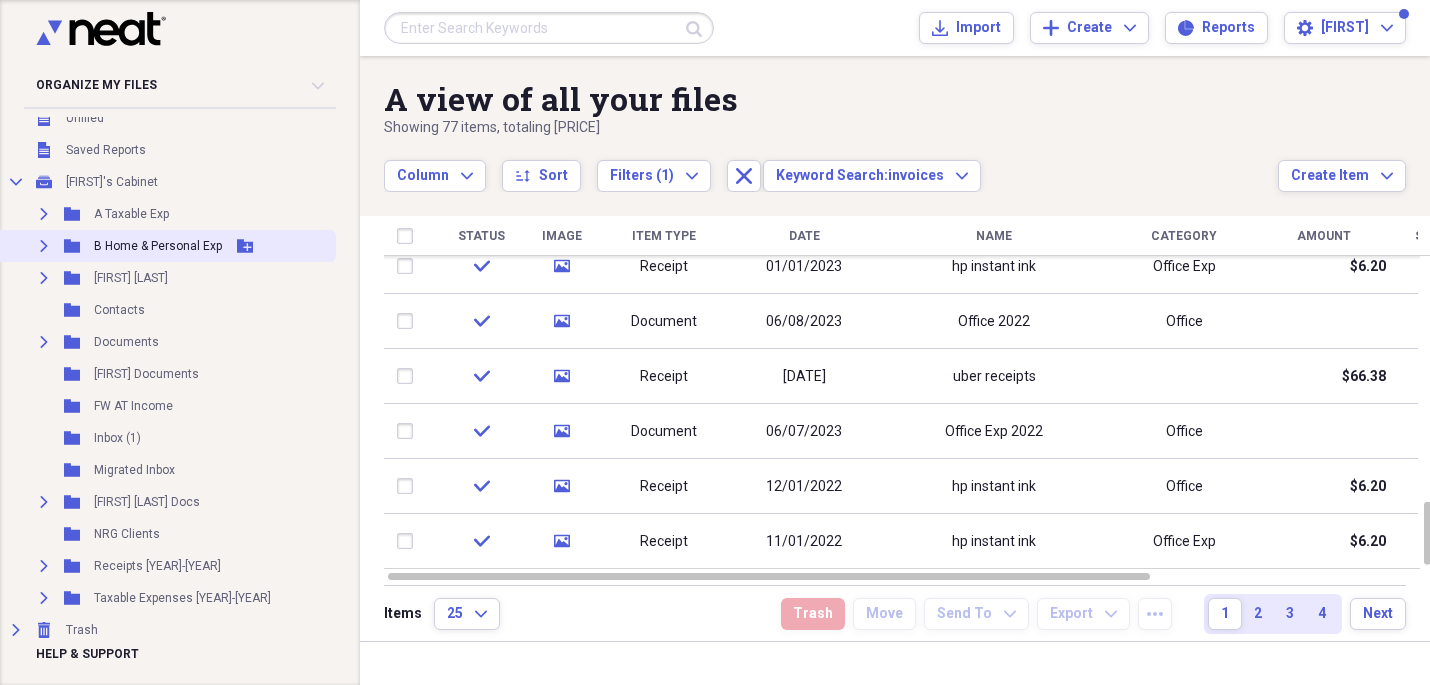 scroll, scrollTop: 0, scrollLeft: 0, axis: both 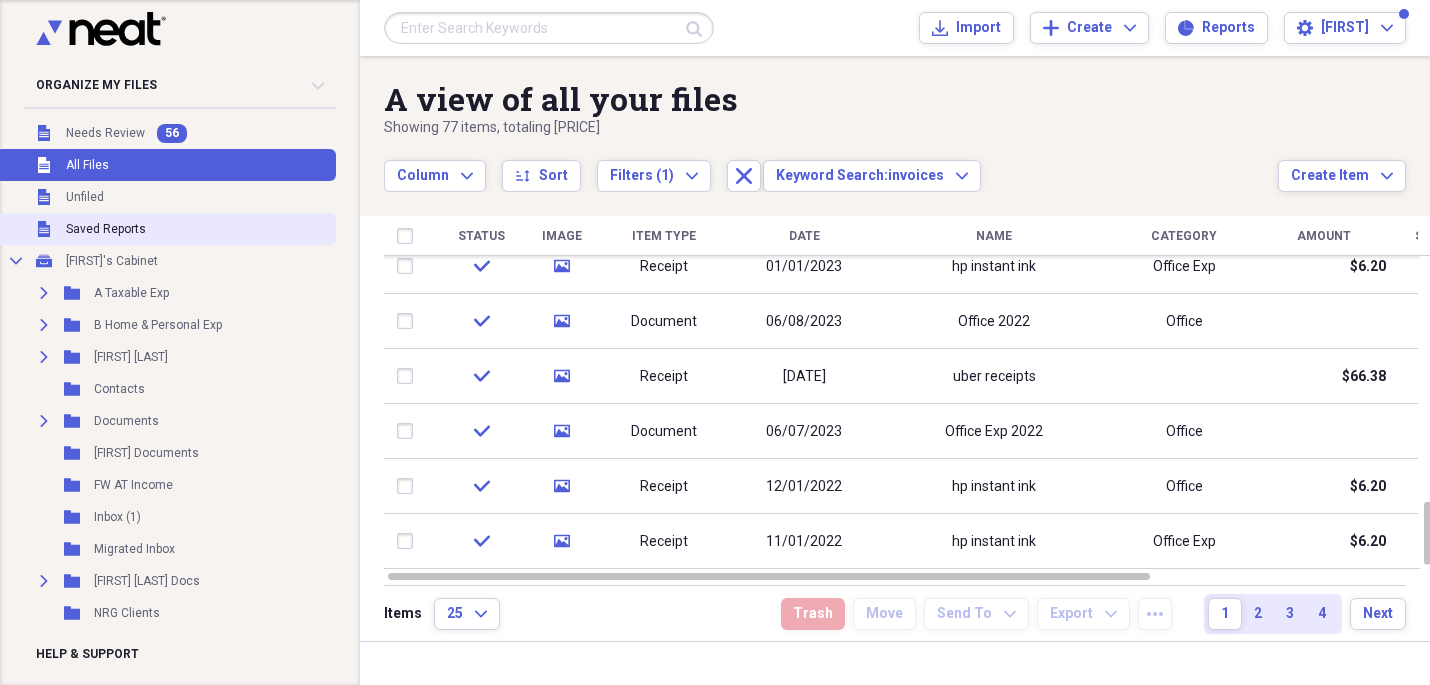 click on "Unfiled Saved Reports" at bounding box center (166, 229) 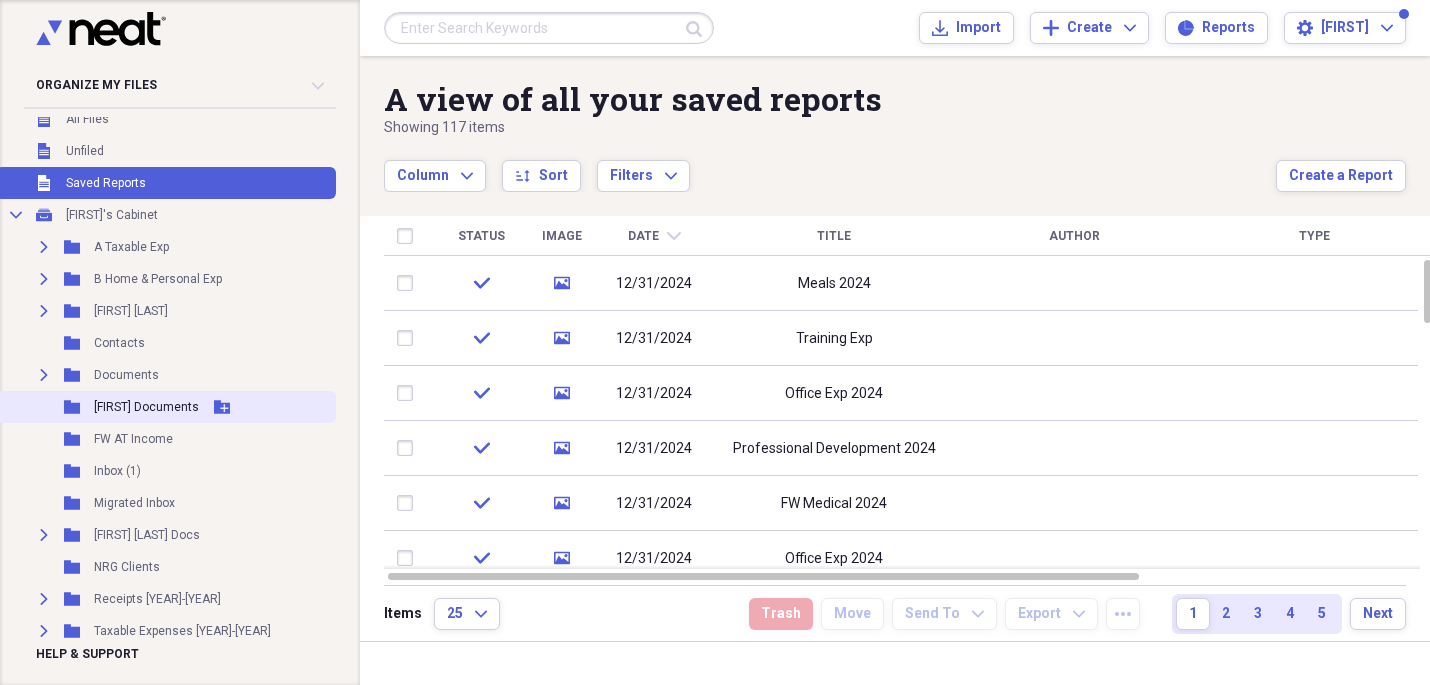 scroll, scrollTop: 50, scrollLeft: 0, axis: vertical 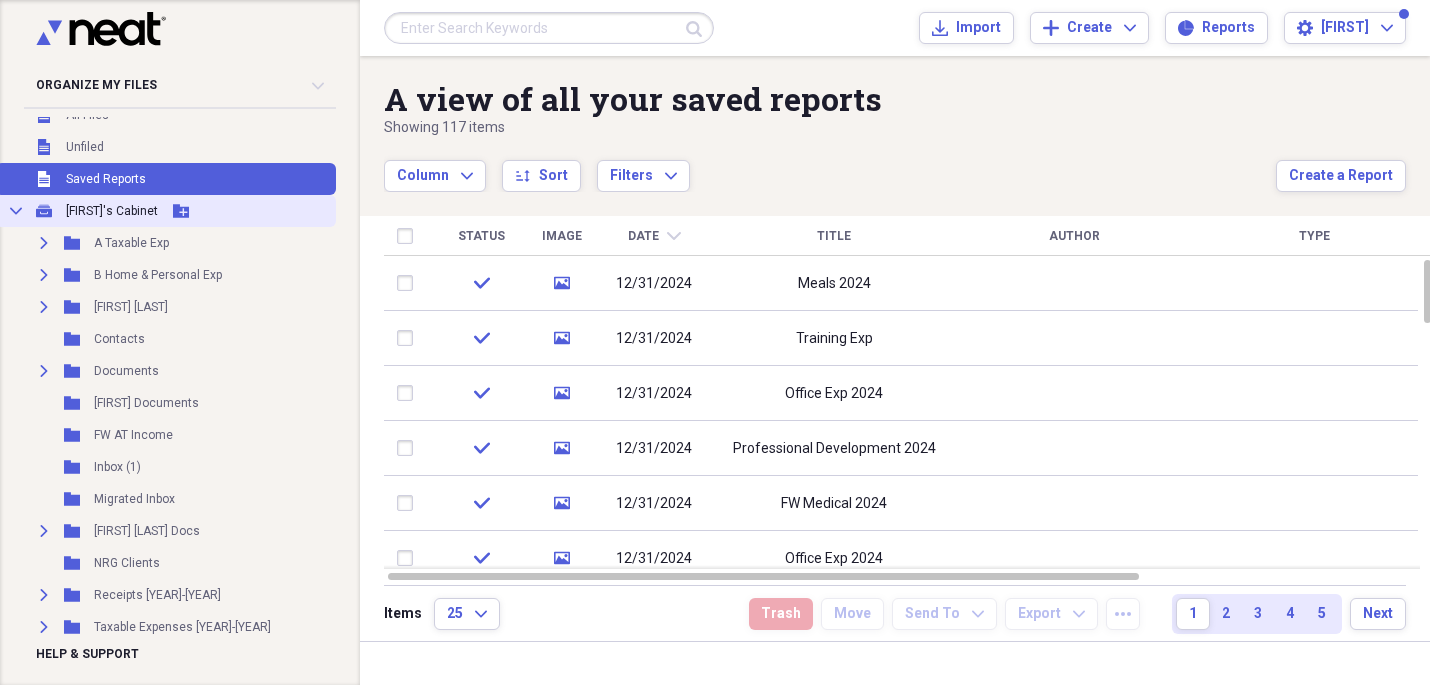 click on "Collapse" 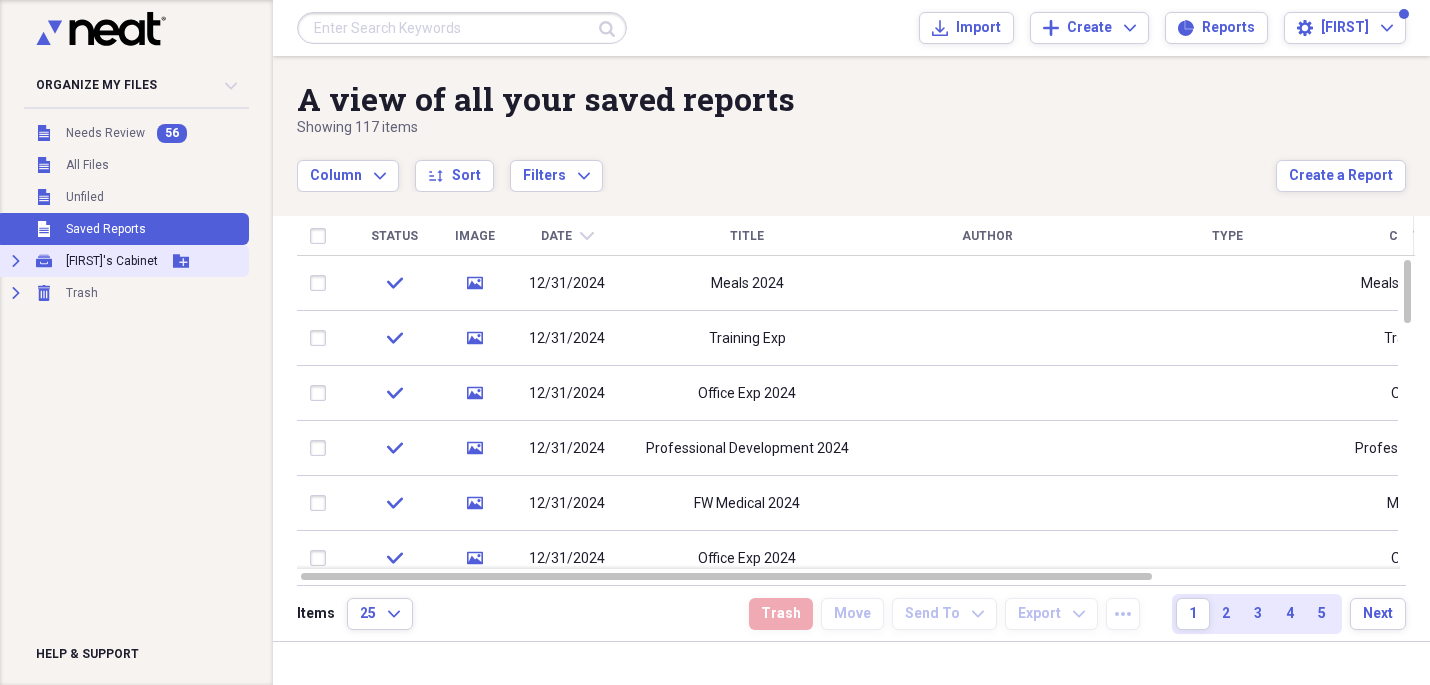 click on "Expand" 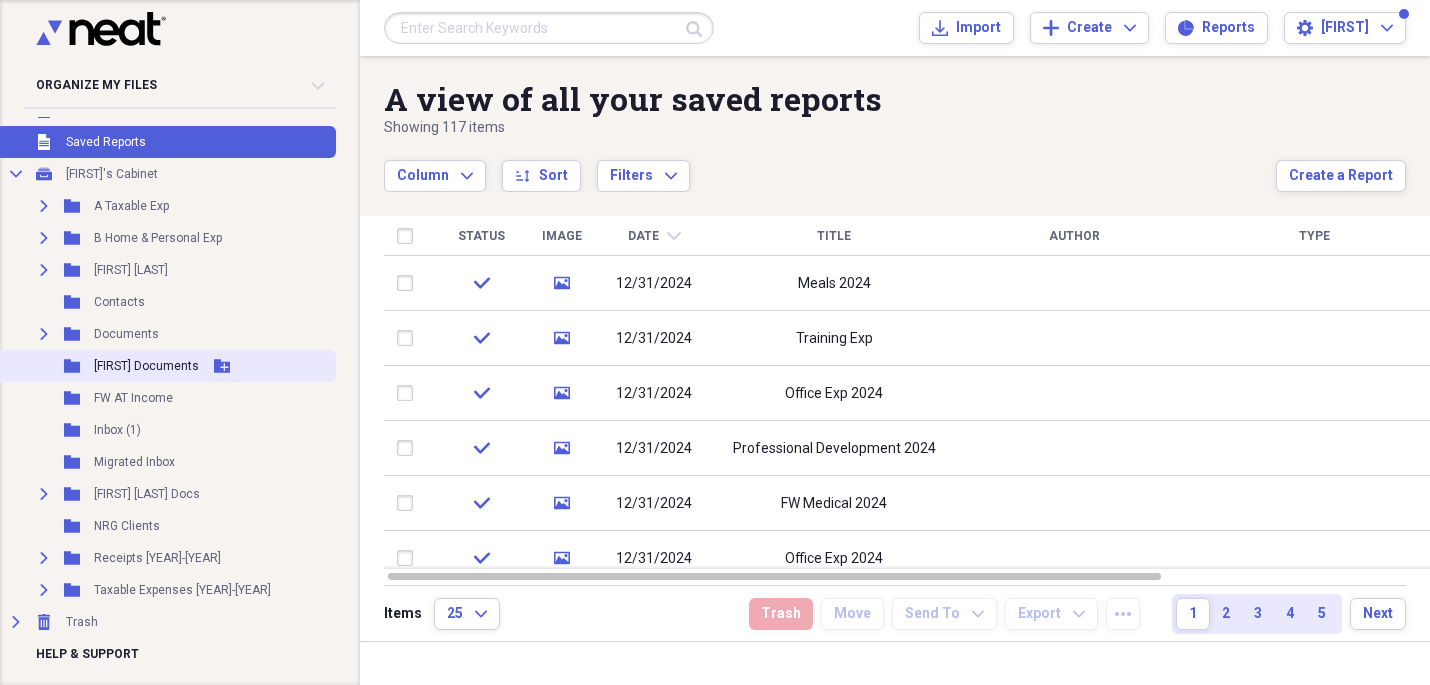 scroll, scrollTop: 94, scrollLeft: 0, axis: vertical 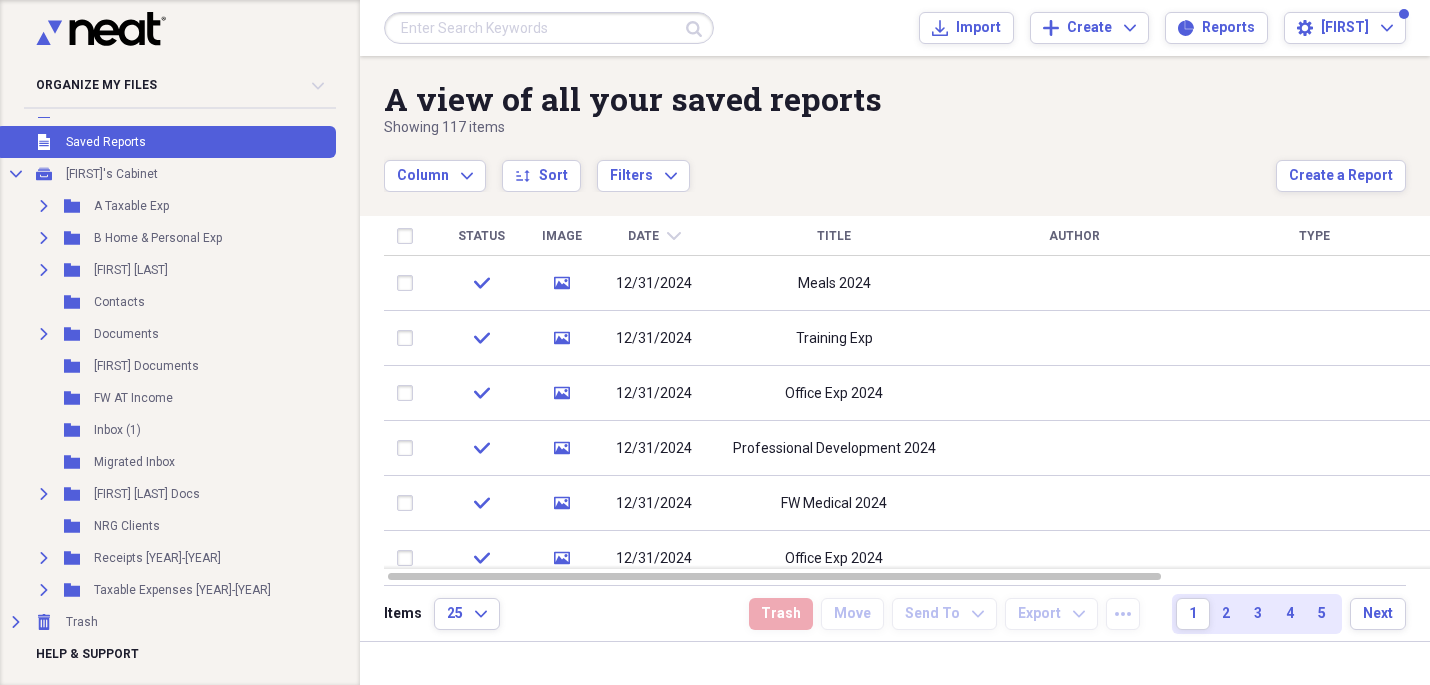 click at bounding box center (895, 663) 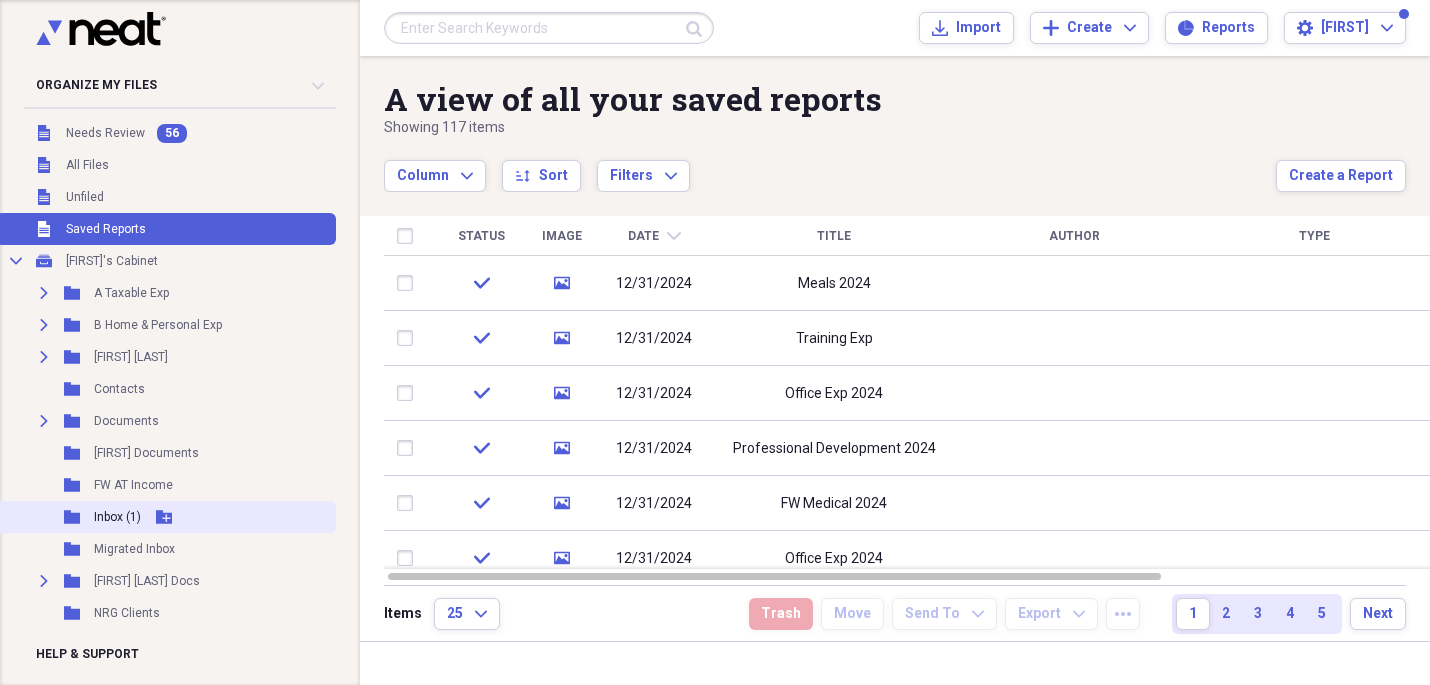 scroll, scrollTop: 0, scrollLeft: 0, axis: both 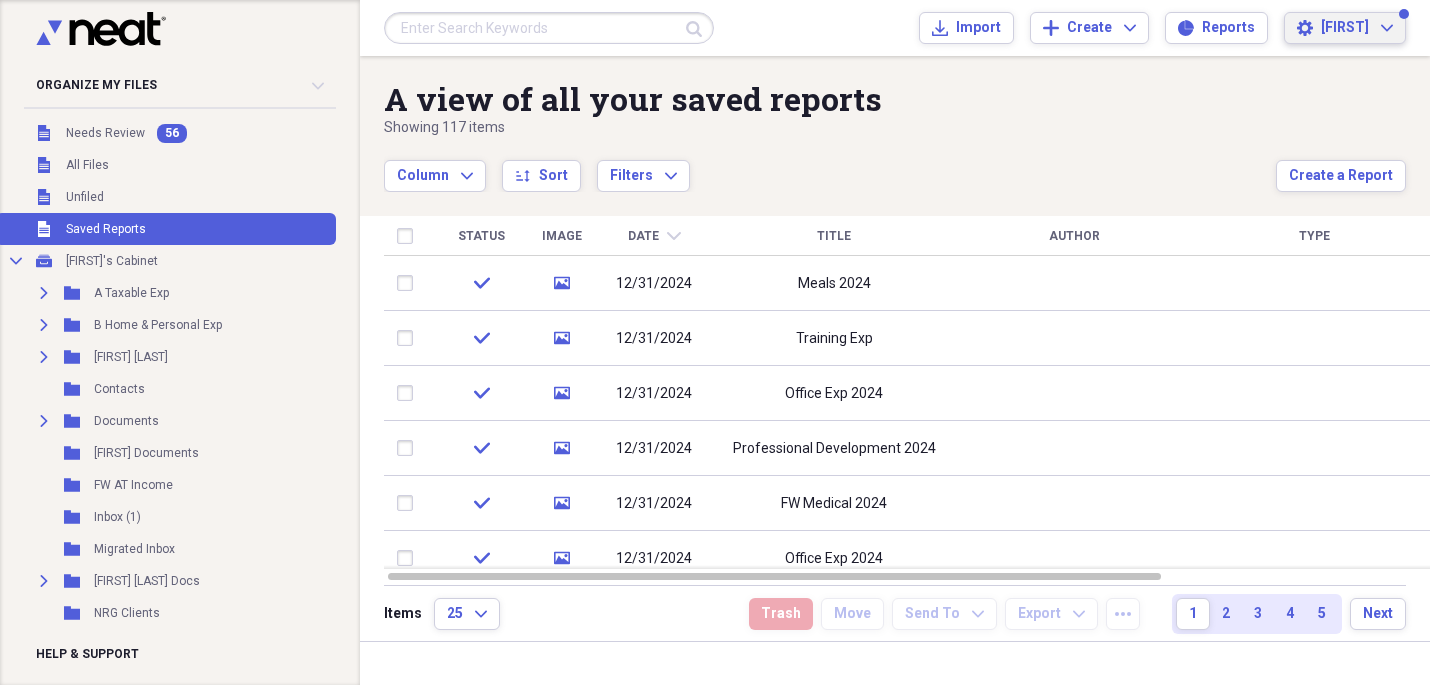 click on "[FIRST]" at bounding box center [1345, 28] 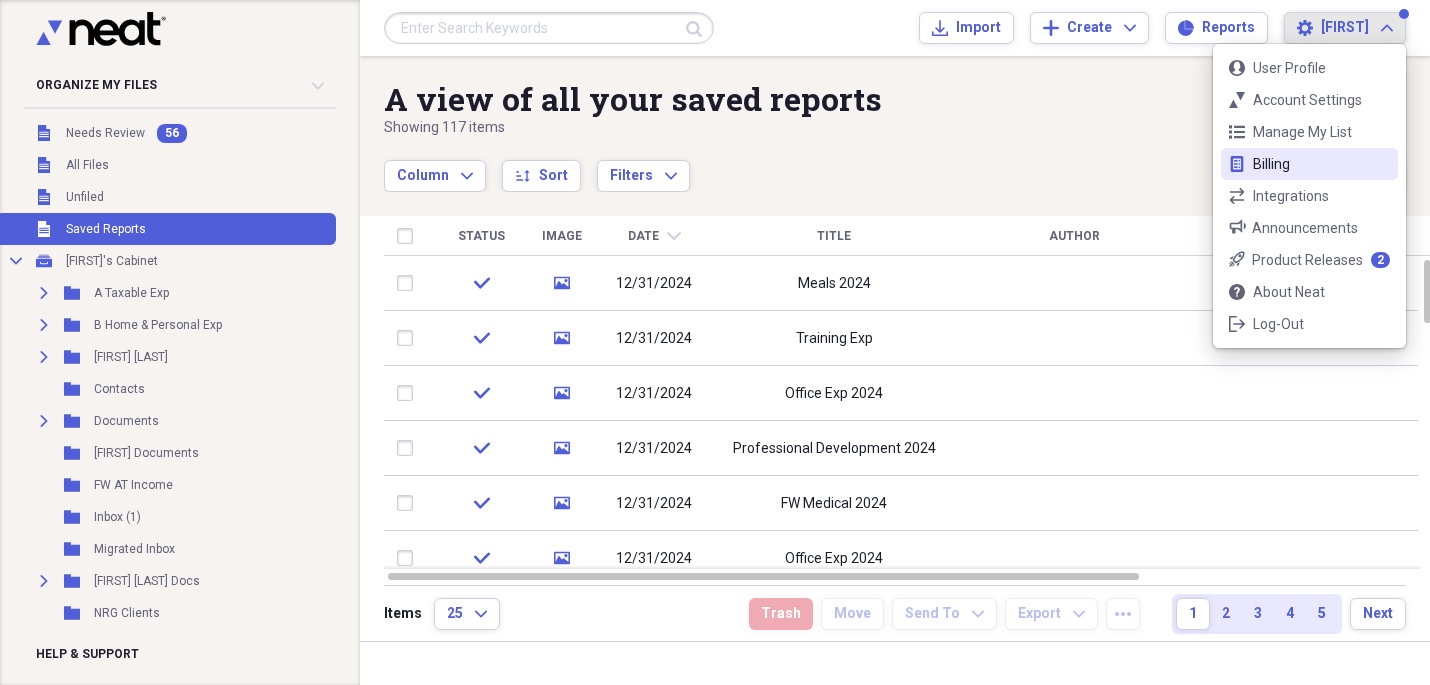 click on "Billing" at bounding box center (1309, 164) 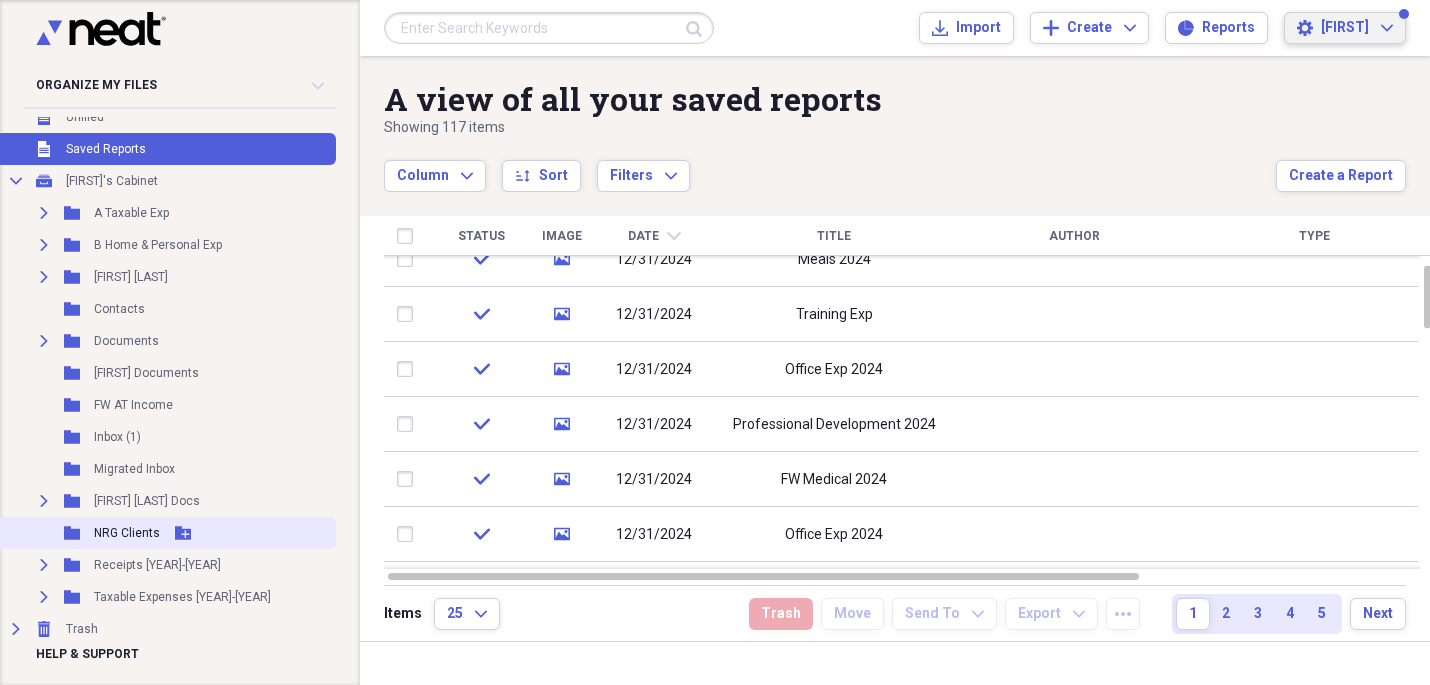 scroll, scrollTop: 79, scrollLeft: 0, axis: vertical 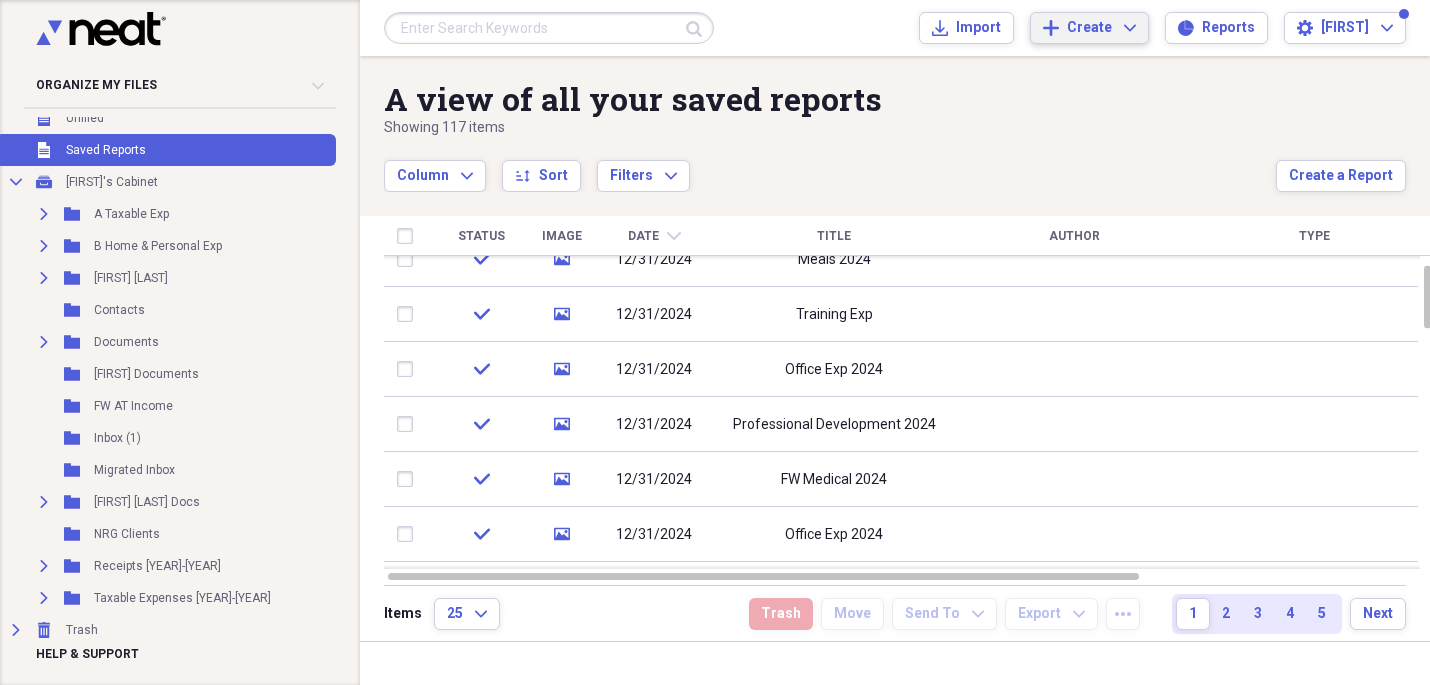 click on "Create" at bounding box center (1089, 28) 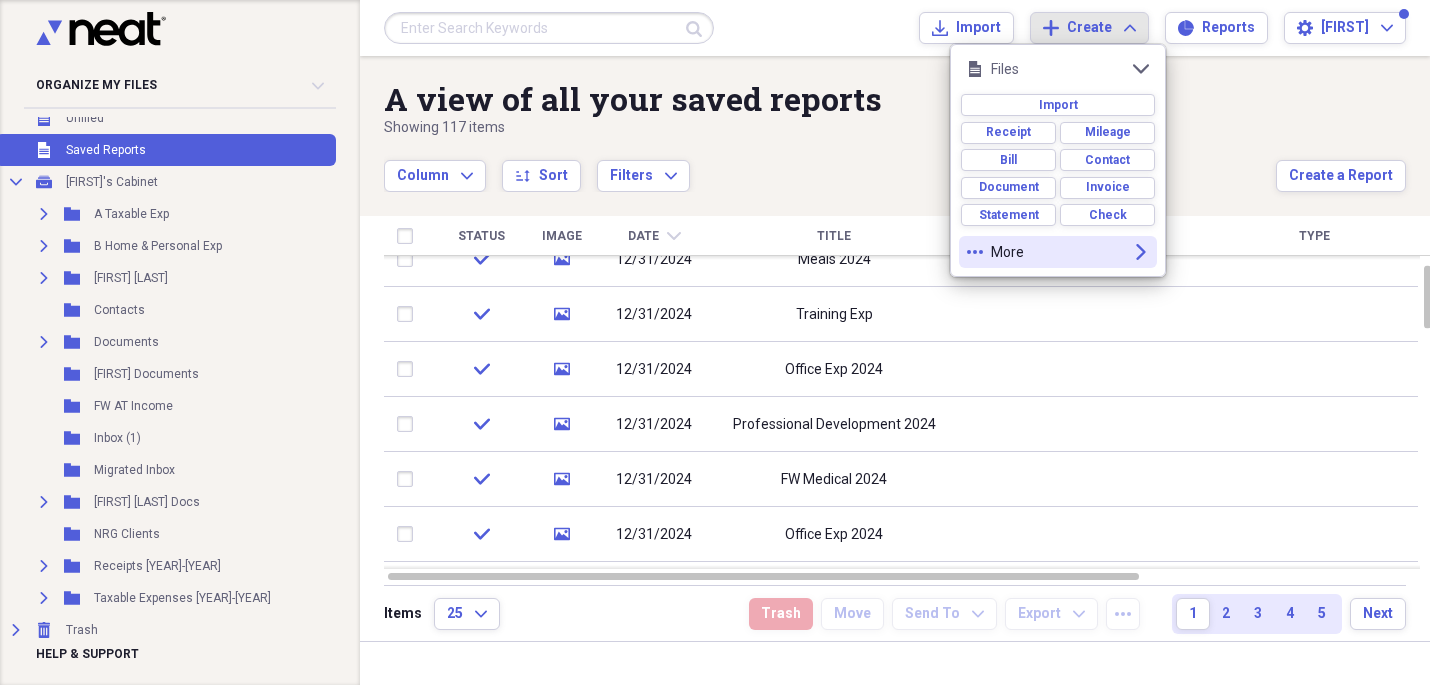 click on "more More expand" at bounding box center [1058, 252] 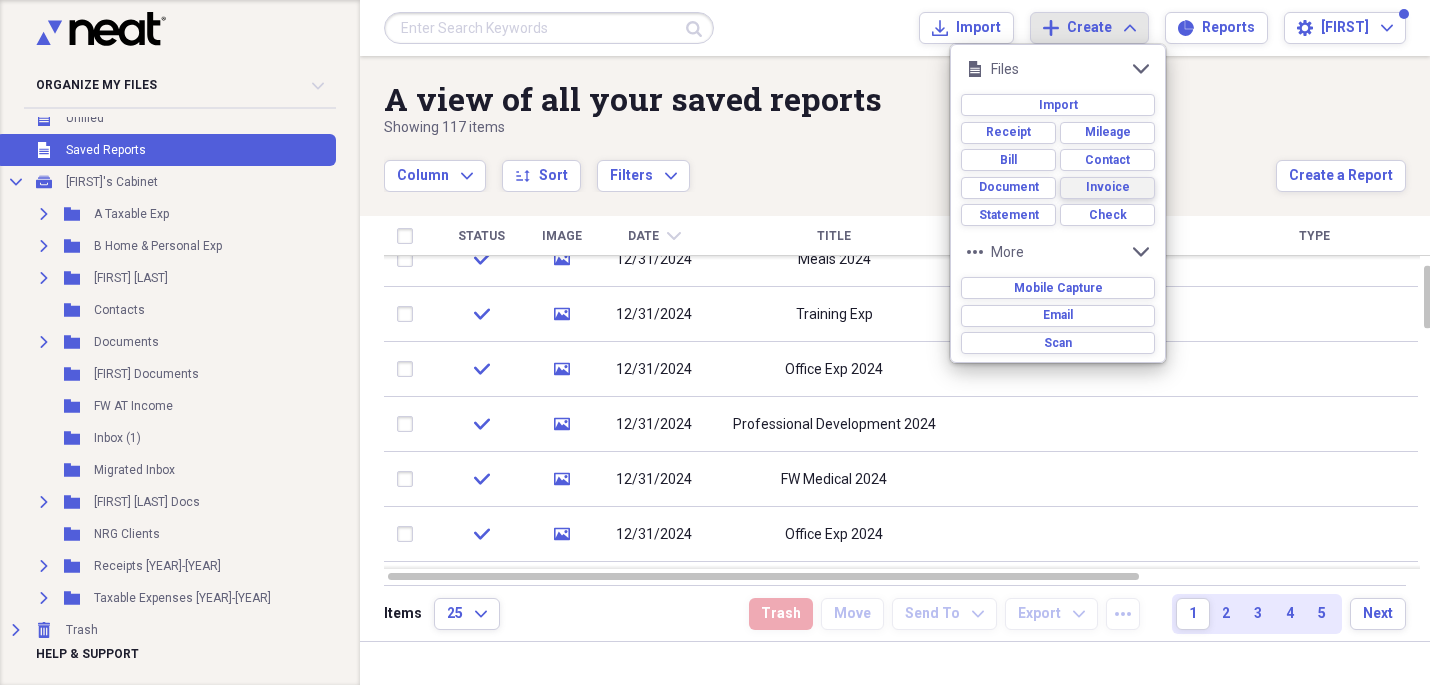 click on "Invoice" at bounding box center [1108, 187] 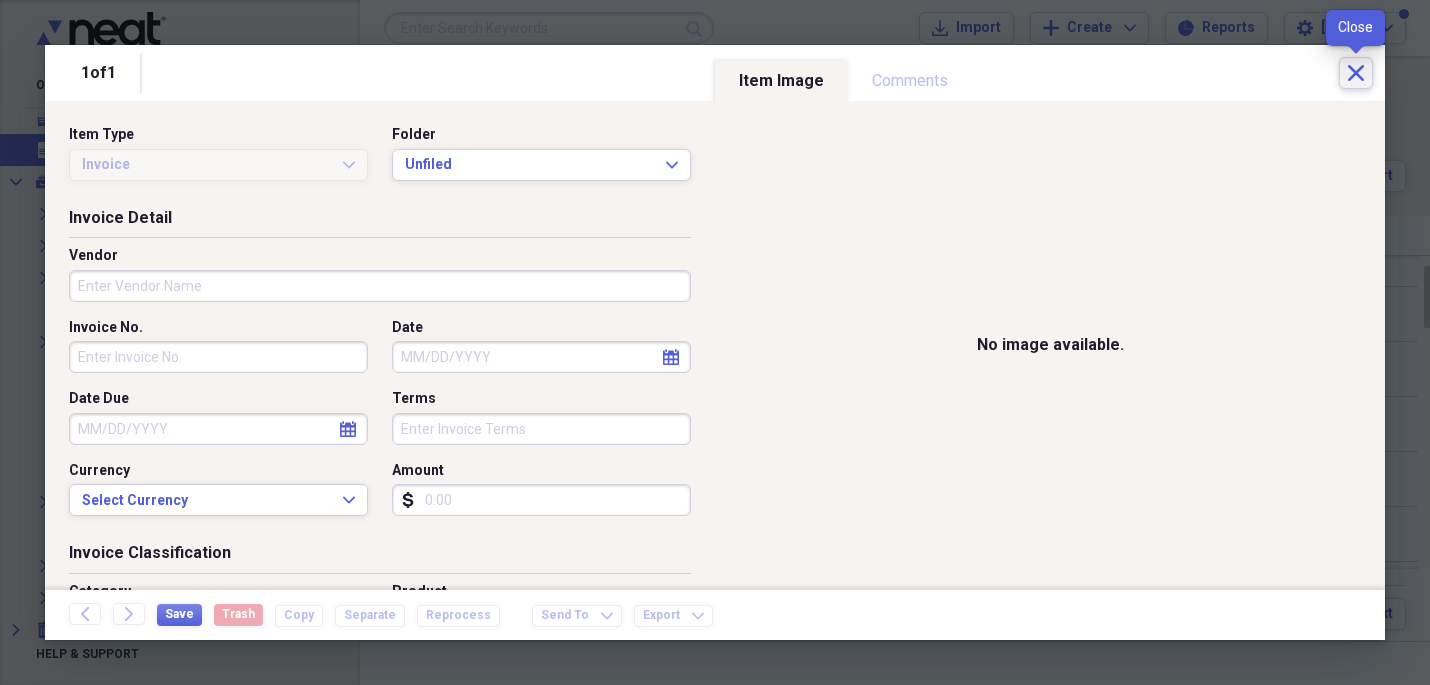 click 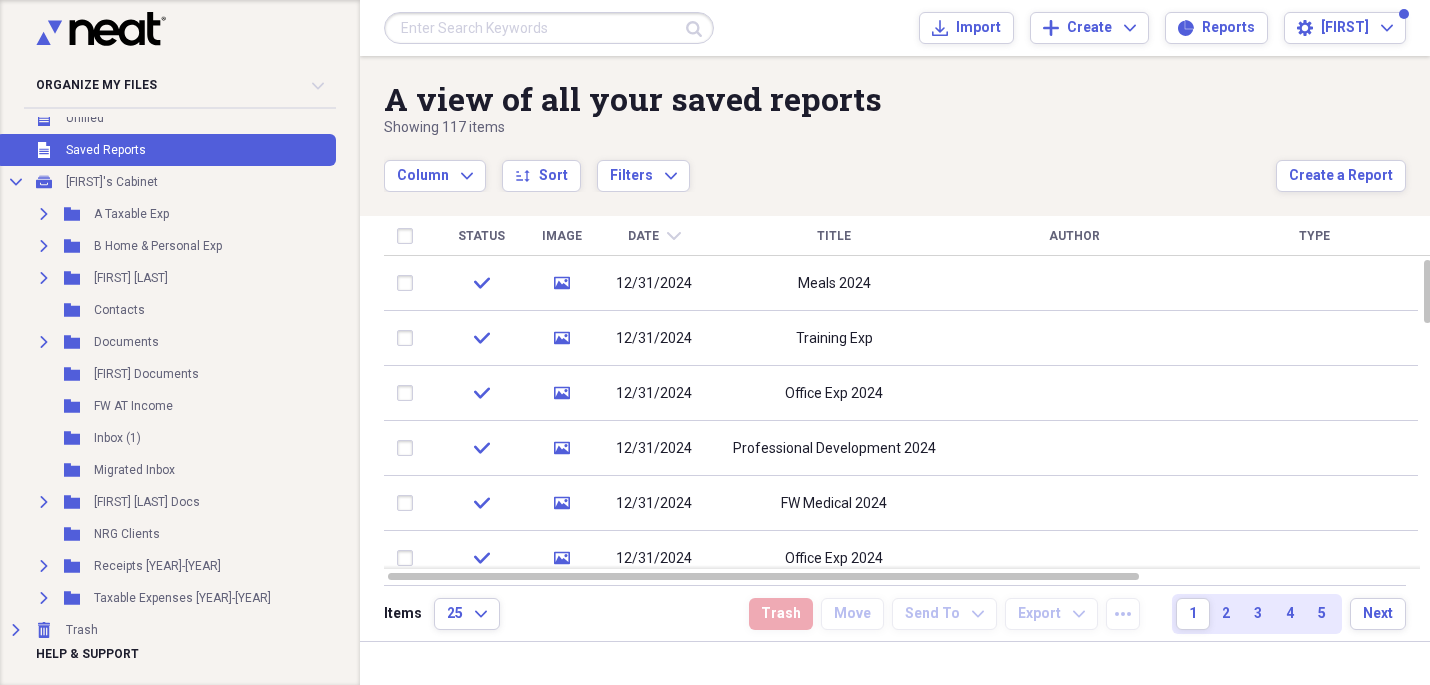 click on "A view of all your saved reports" at bounding box center (830, 99) 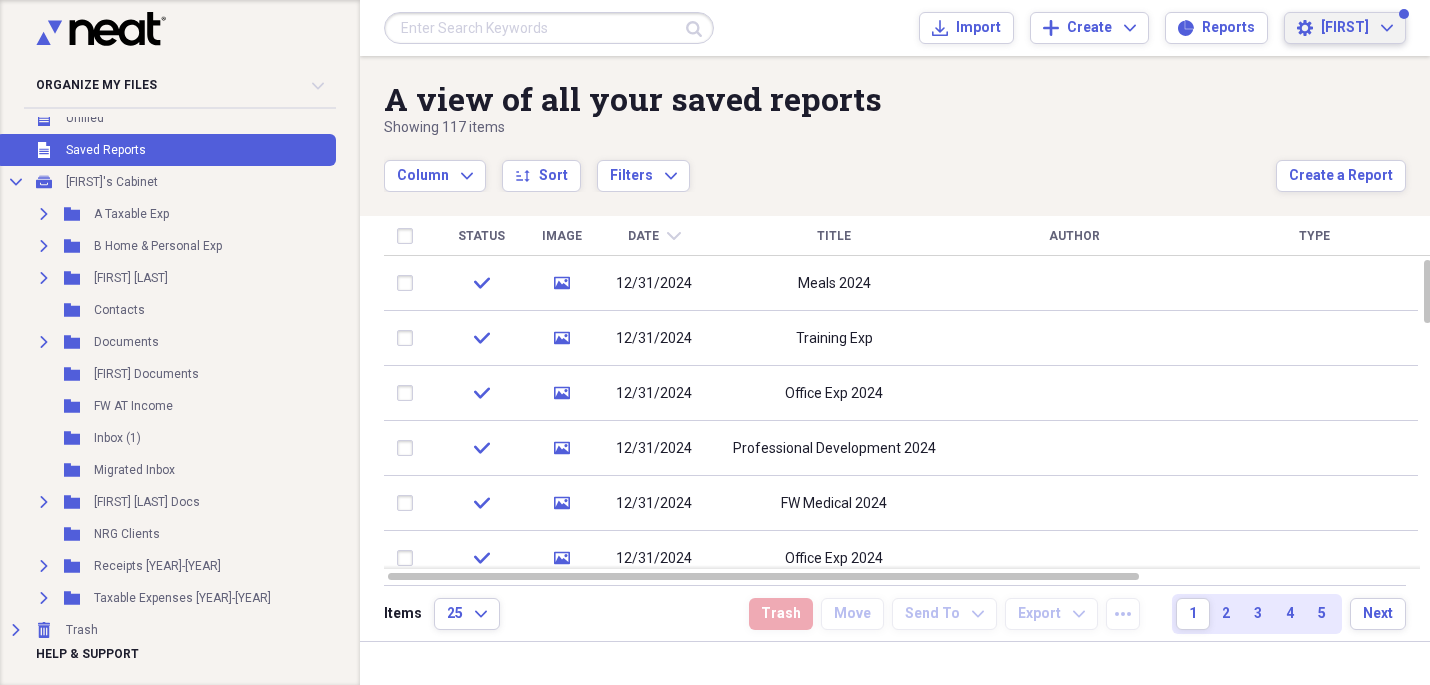 click on "Expand" 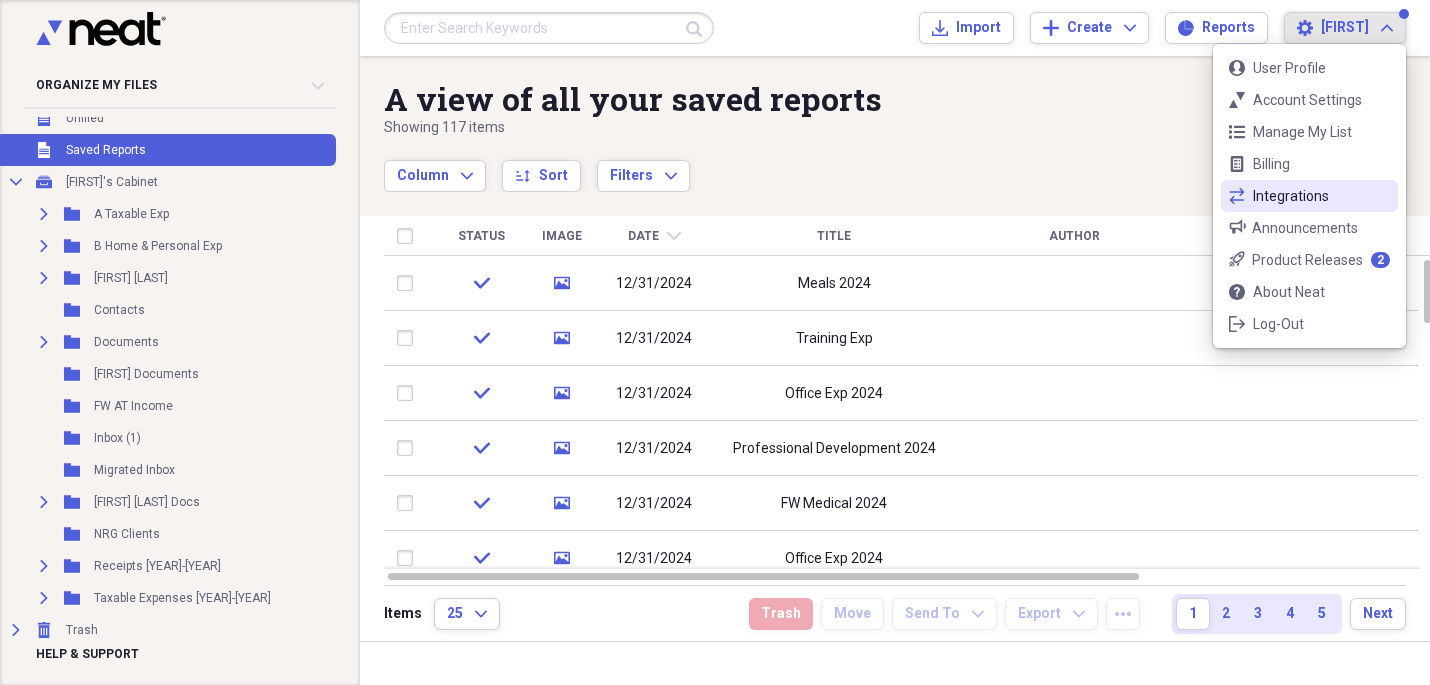 click on "Integrations" at bounding box center (1309, 196) 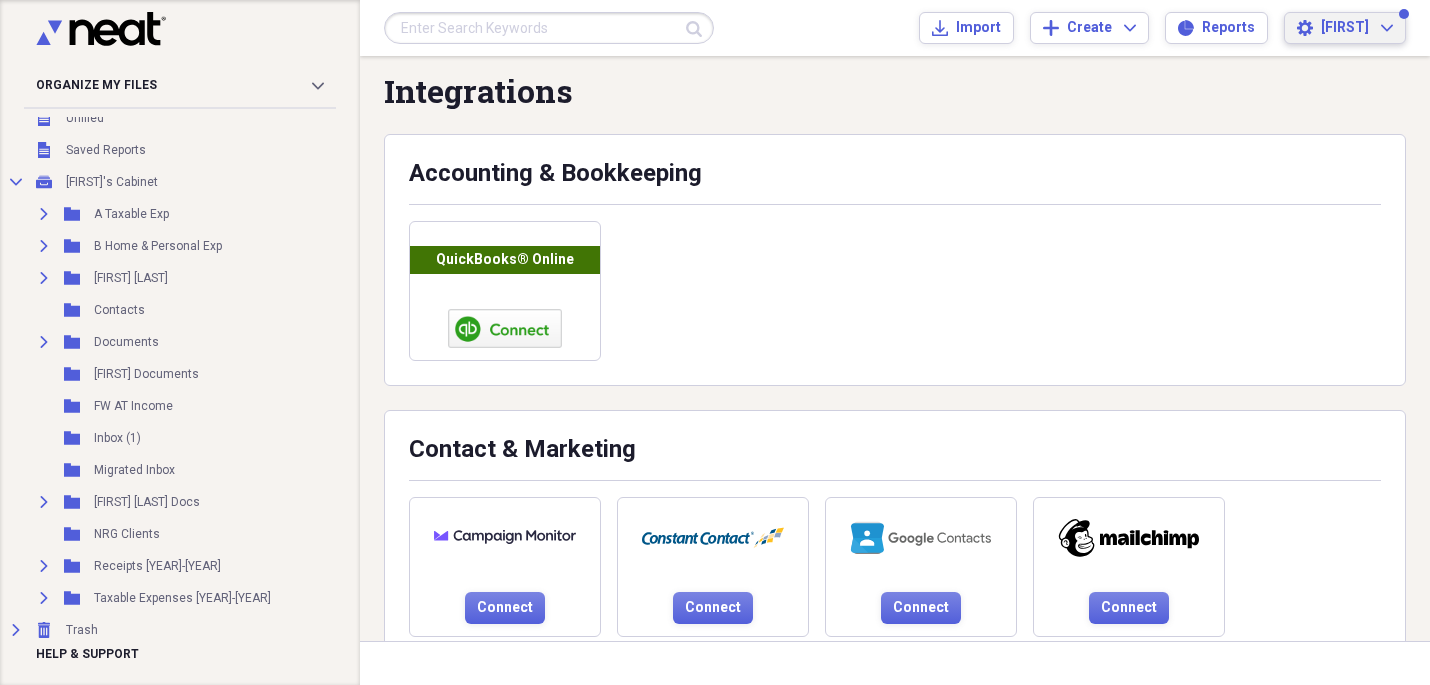 scroll, scrollTop: -1, scrollLeft: 0, axis: vertical 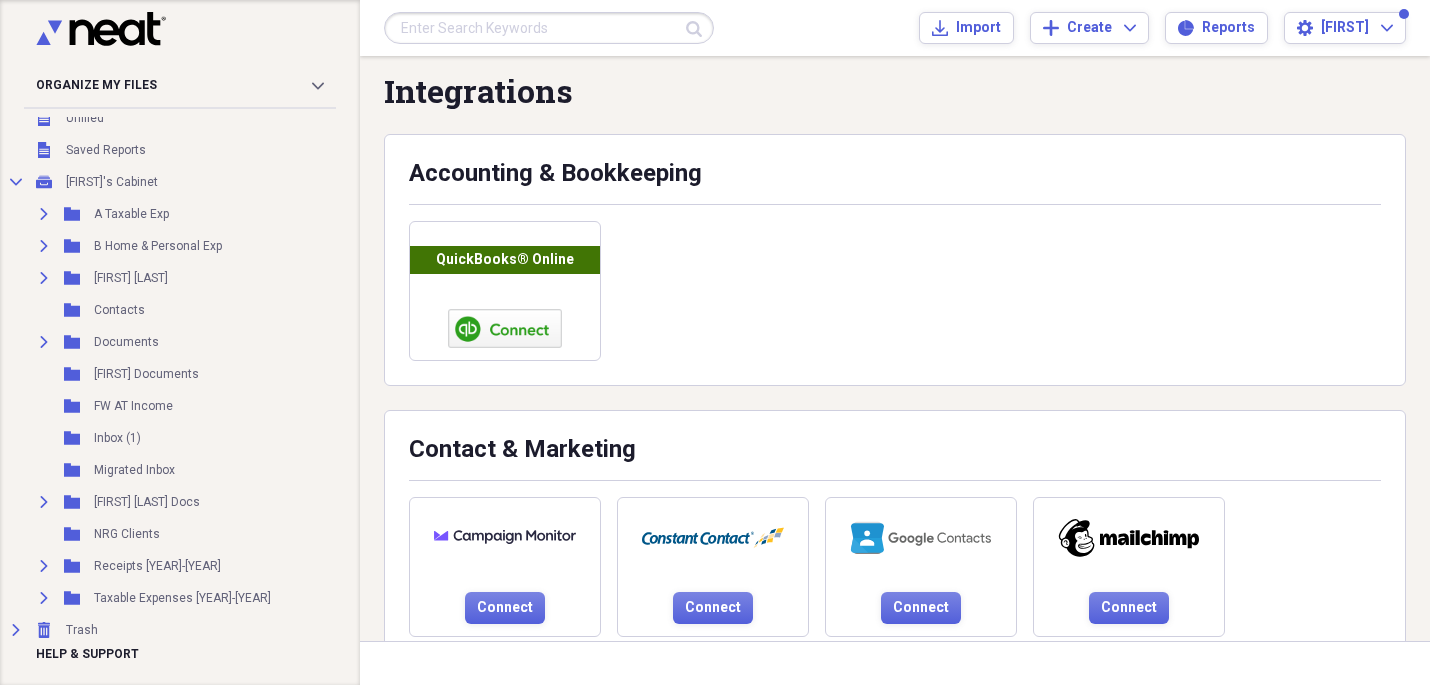 click on "Integrations Accounting & Bookkeeping QuickBooks® Online Contact & Marketing Connect Connect Connect Connect Connect" at bounding box center [895, 457] 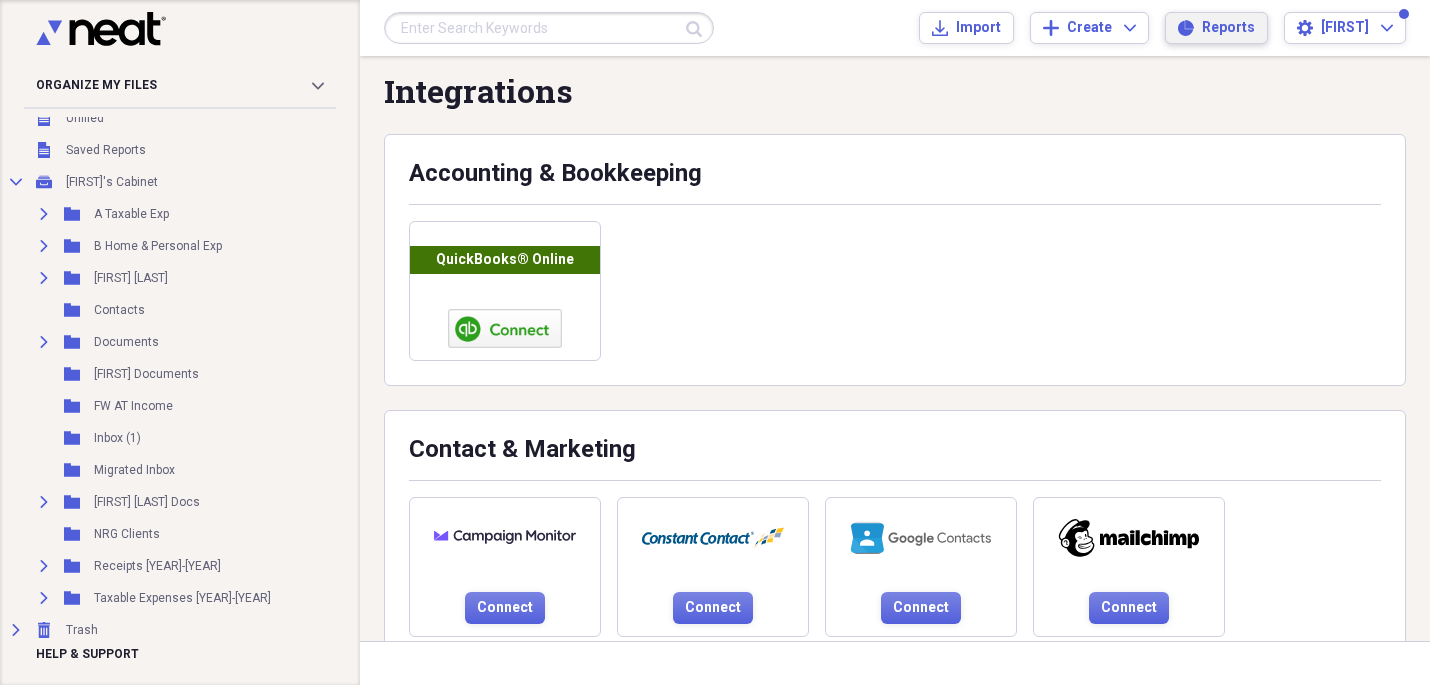 click on "Reports" at bounding box center [1228, 28] 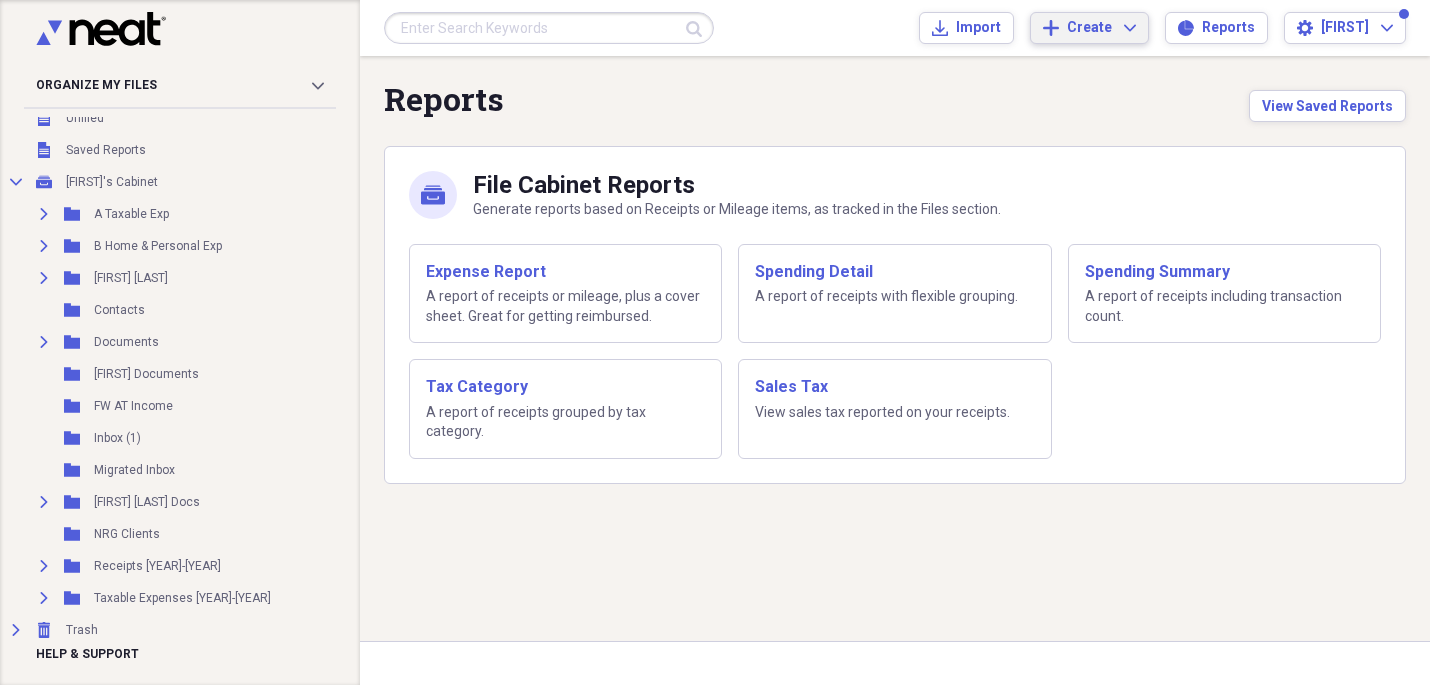 click on "Add Create Expand" at bounding box center (1089, 28) 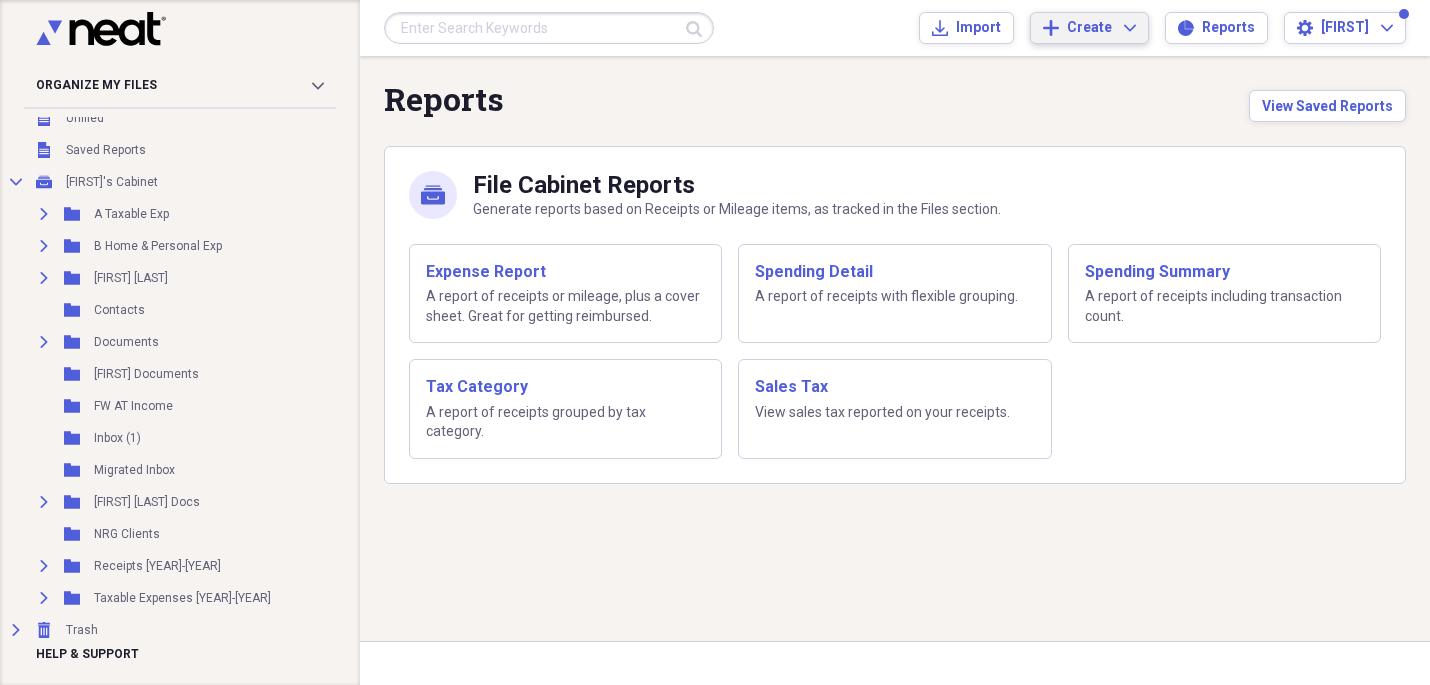 click on "Reports View Saved Reports mycabinet File Cabinet Reports Generate reports based on Receipts or Mileage items, as tracked in the Files section. Expense Report A report of receipts or mileage, plus a cover sheet. Great for getting reimbursed. Spending Detail A report of receipts with flexible grouping. Spending Summary A report of receipts including transaction count. Tax Category A report of receipts grouped by tax category. Sales Tax View sales tax reported on your receipts." at bounding box center [895, 348] 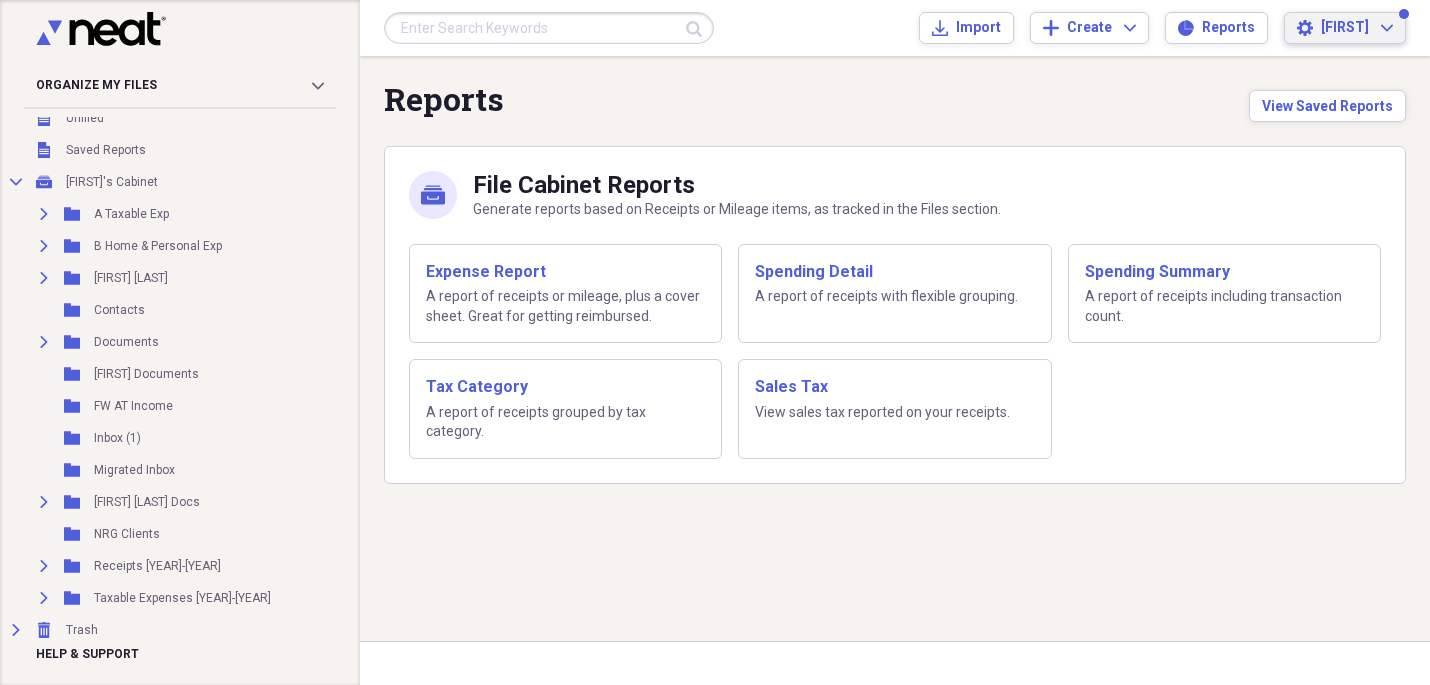 click on "[FIRST]" at bounding box center (1345, 28) 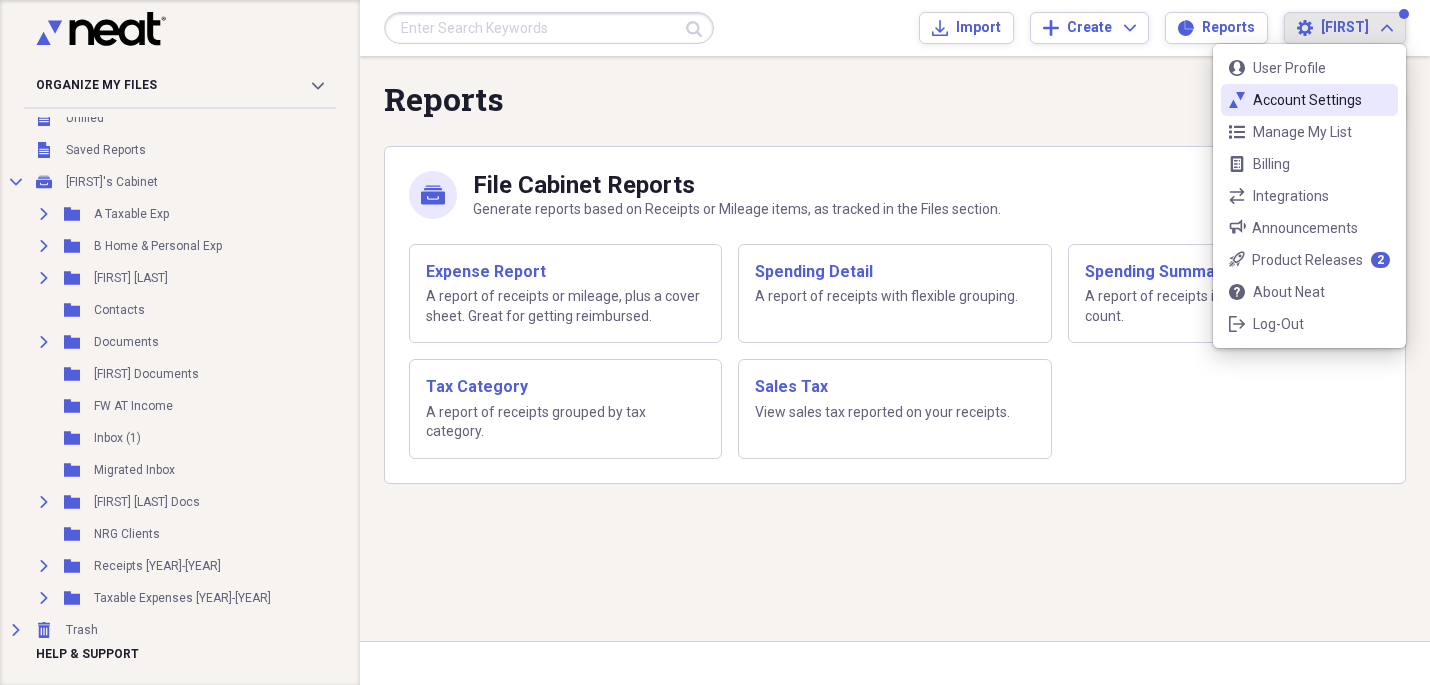 click on "Account Settings" at bounding box center (1309, 100) 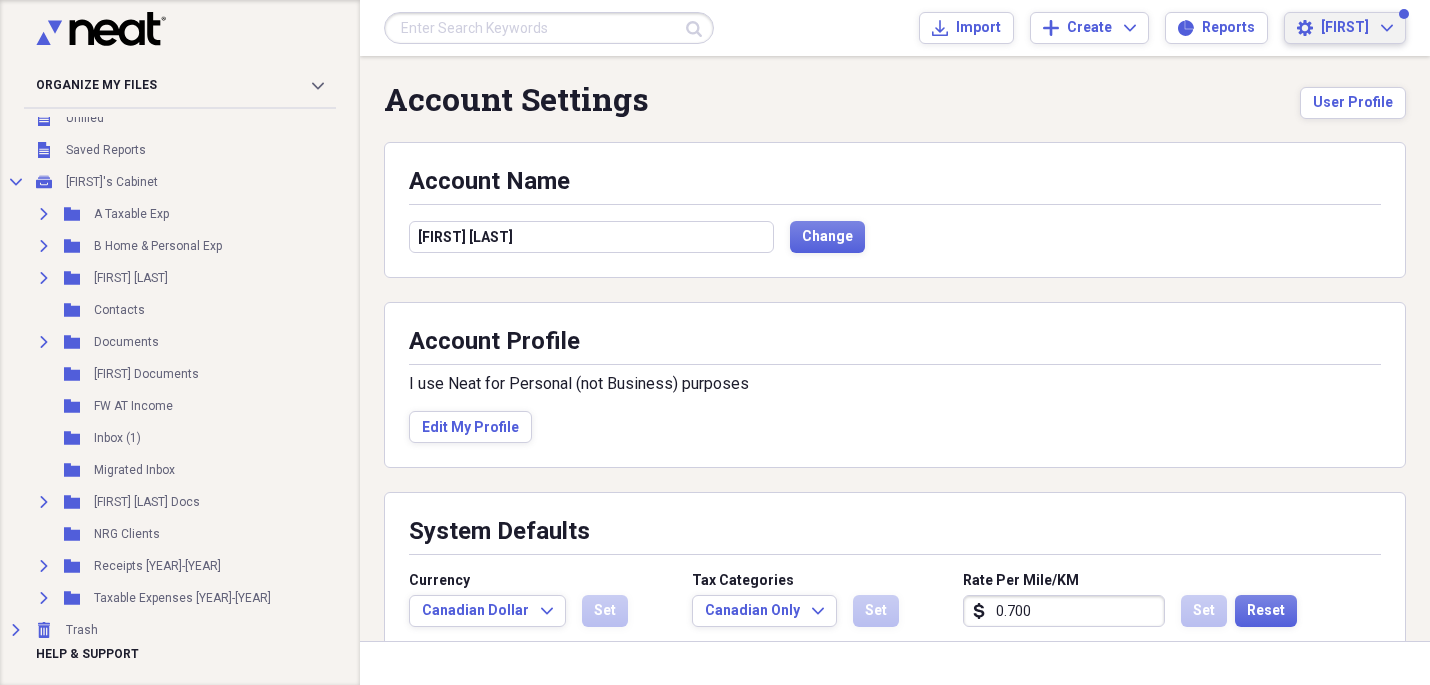scroll, scrollTop: 0, scrollLeft: 0, axis: both 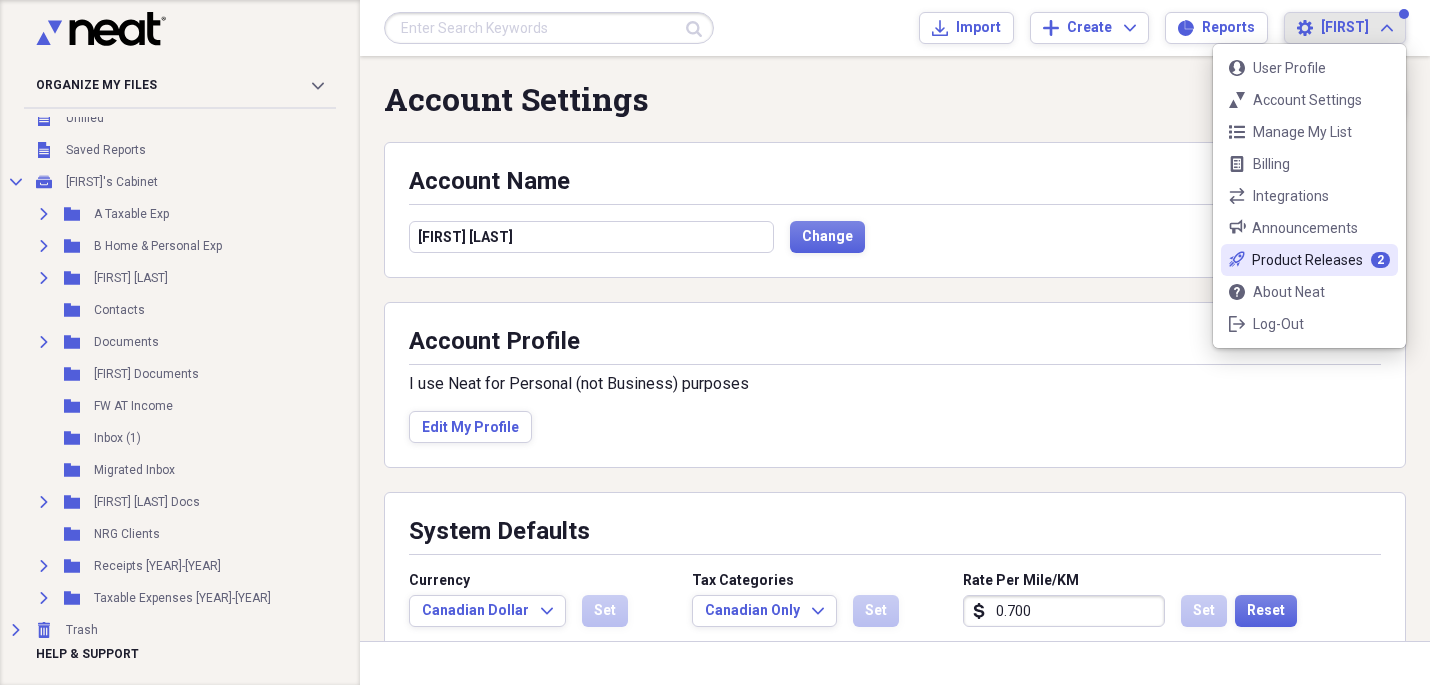 click on "Product Releases" at bounding box center (1307, 260) 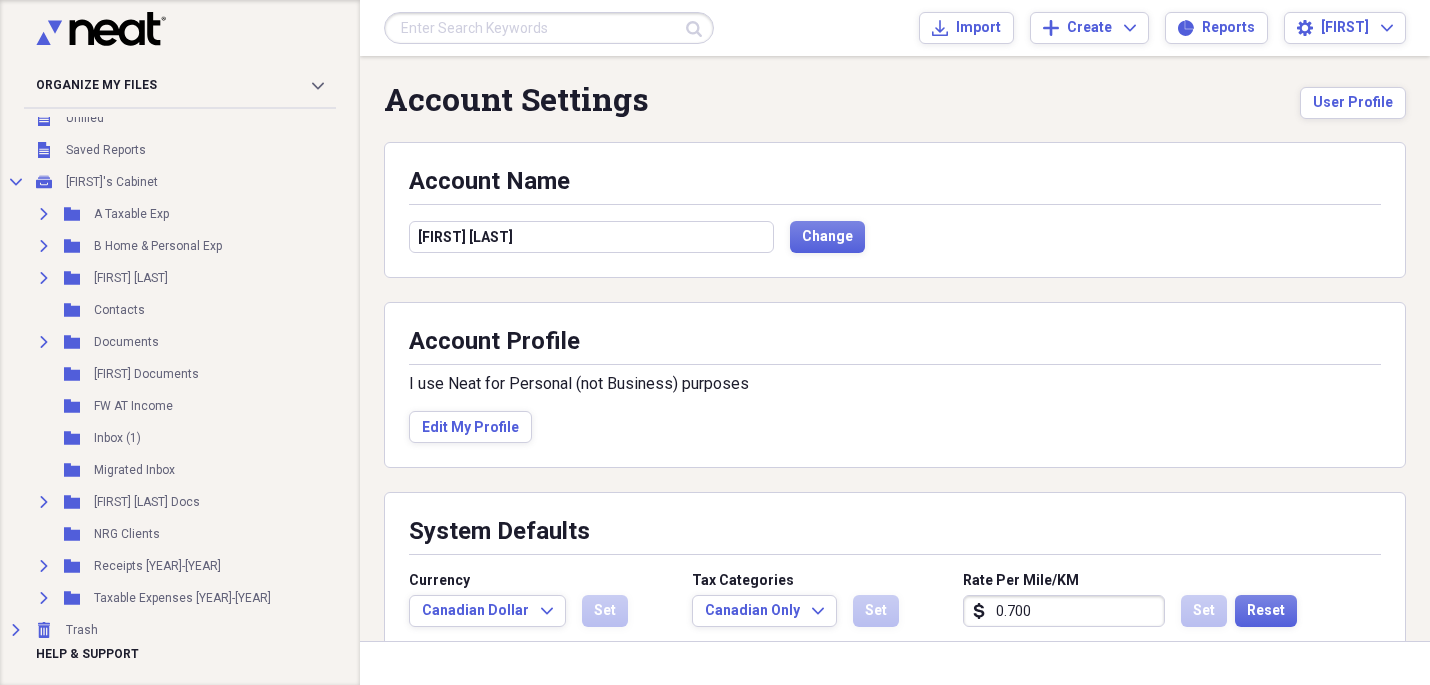click on "Submit Import Import Add Create Expand Reports Reports Settings [FIRST] Expand" at bounding box center [895, 28] 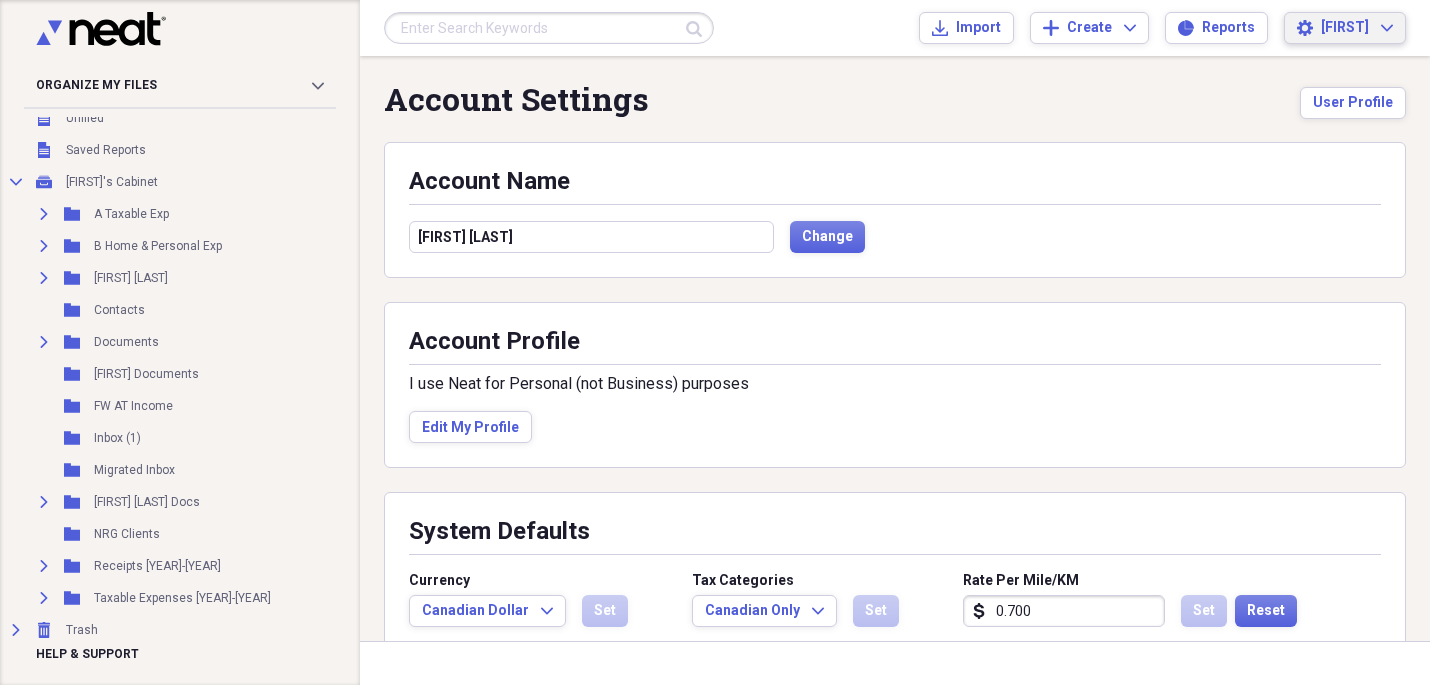click on "[FIRST]" at bounding box center [1345, 28] 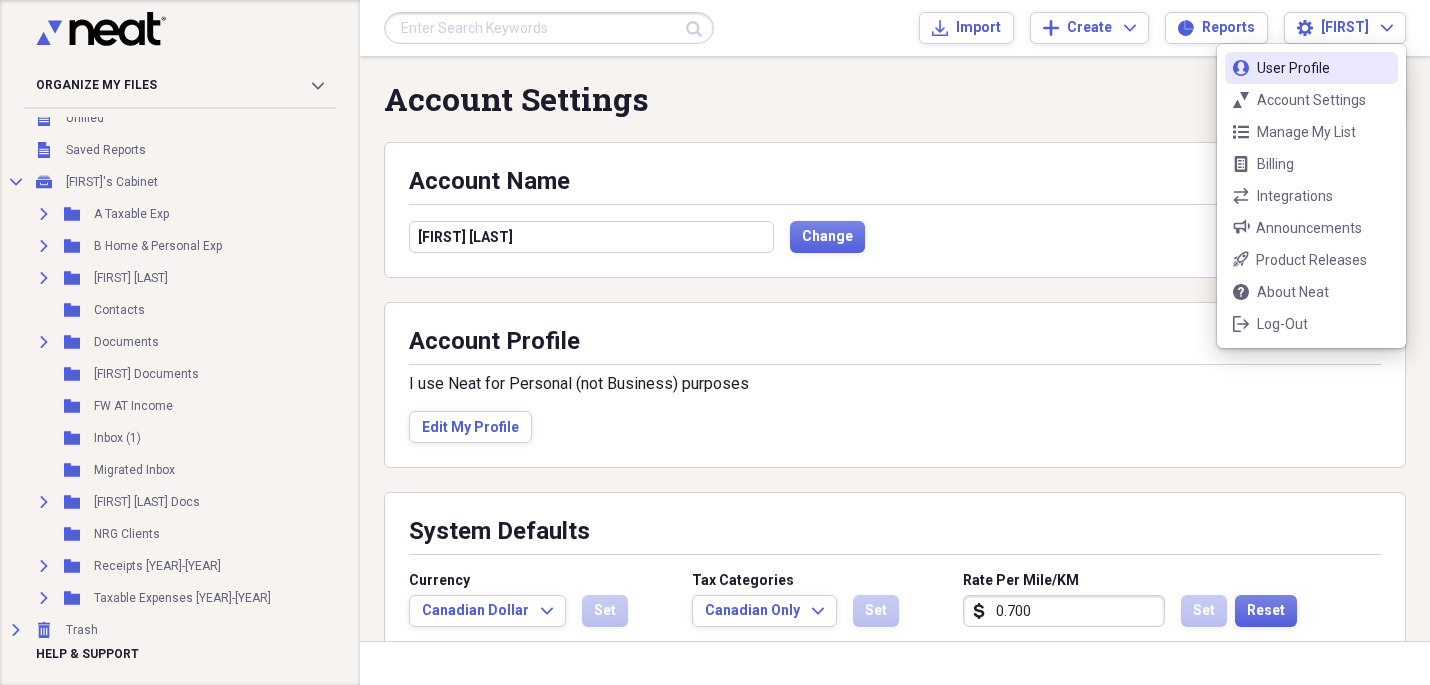 click on "Account Settings User Profile" at bounding box center [895, 111] 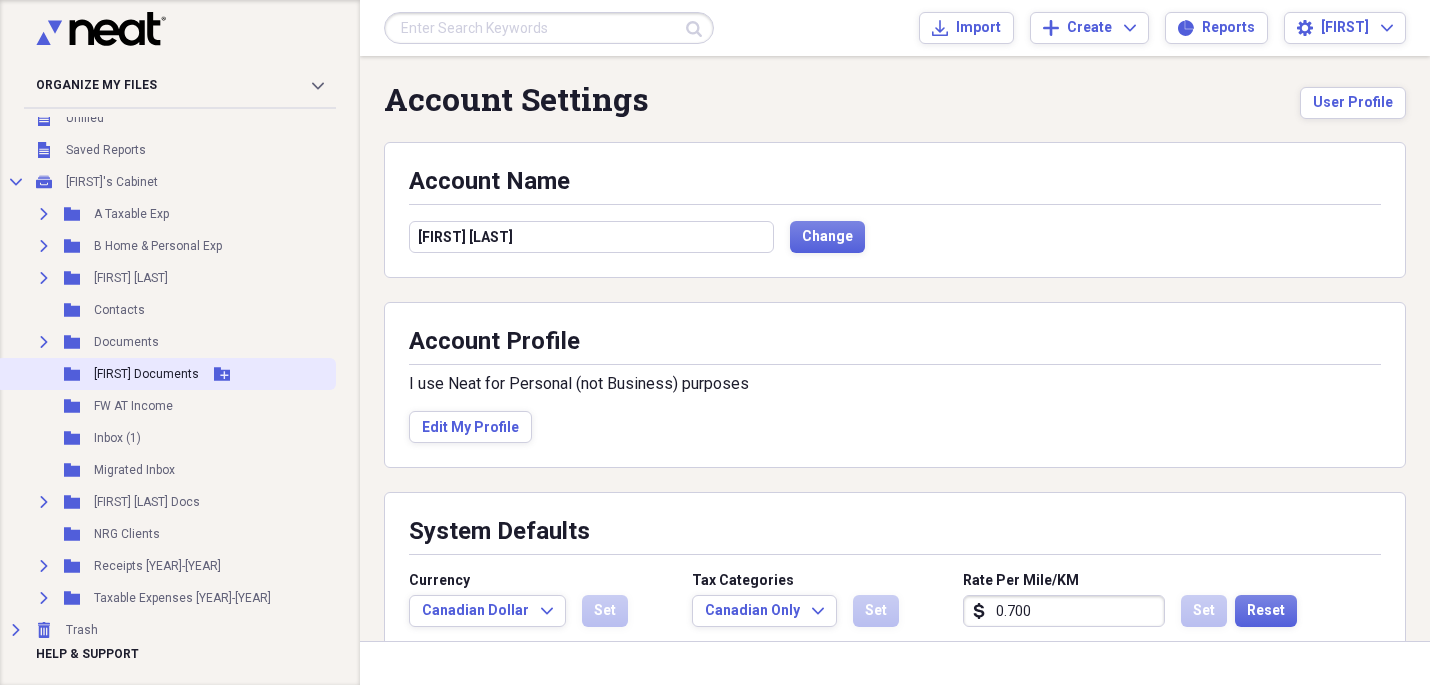click on "[FIRST] Documents" at bounding box center (146, 374) 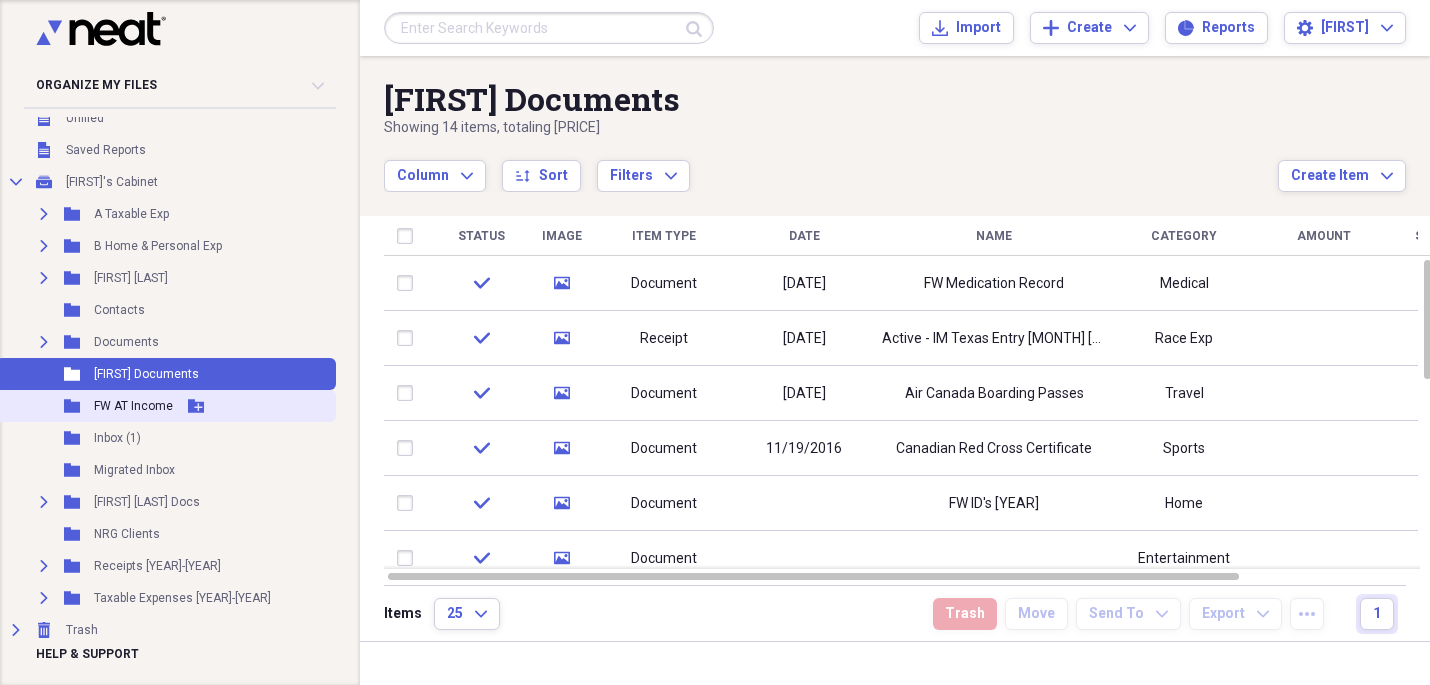 click on "FW AT Income" at bounding box center [133, 406] 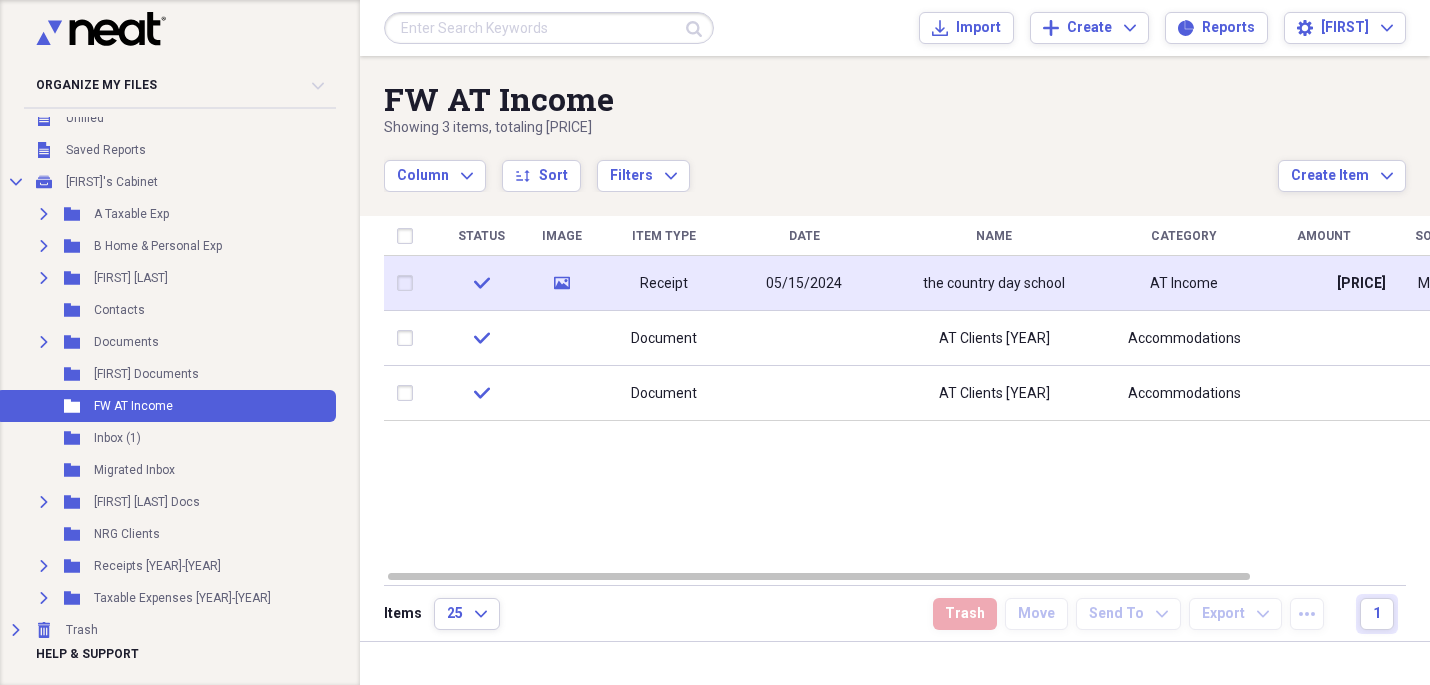 click on "Receipt" at bounding box center (664, 283) 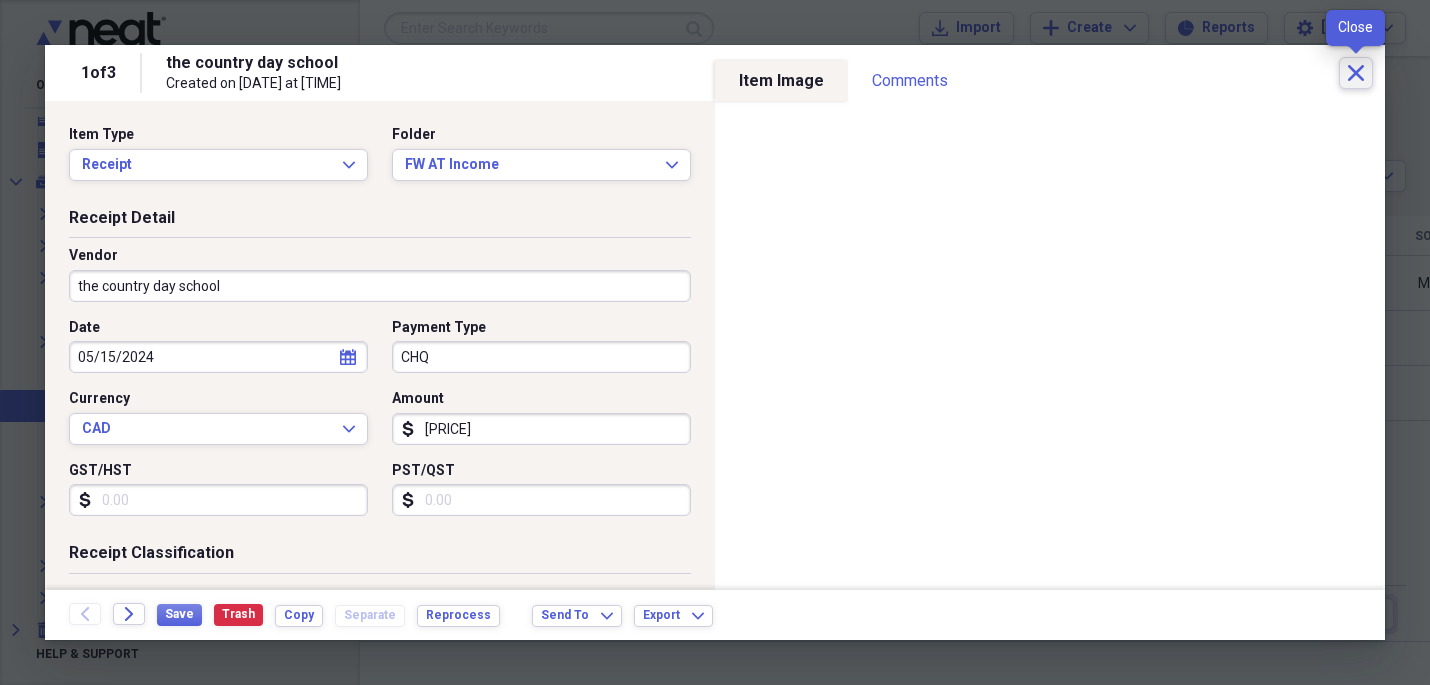click on "Close" 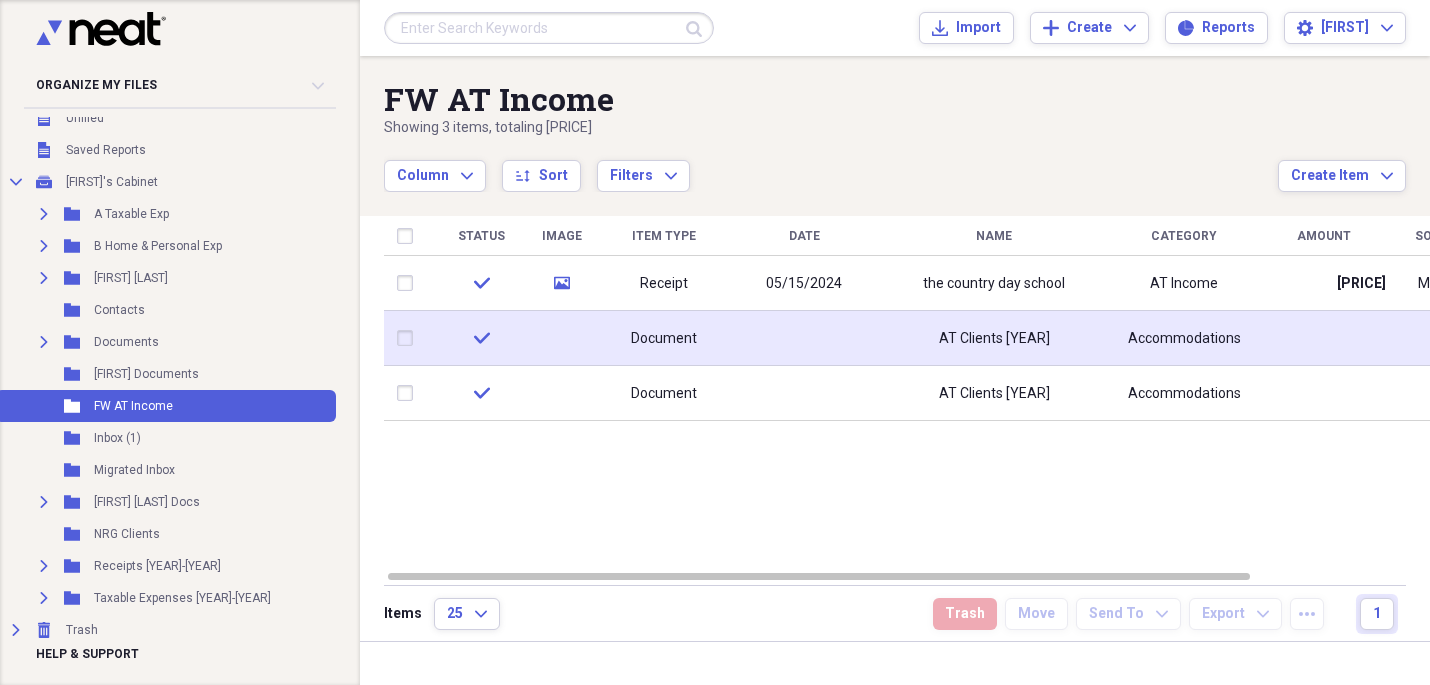 click on "AT Clients [YEAR]" at bounding box center (994, 339) 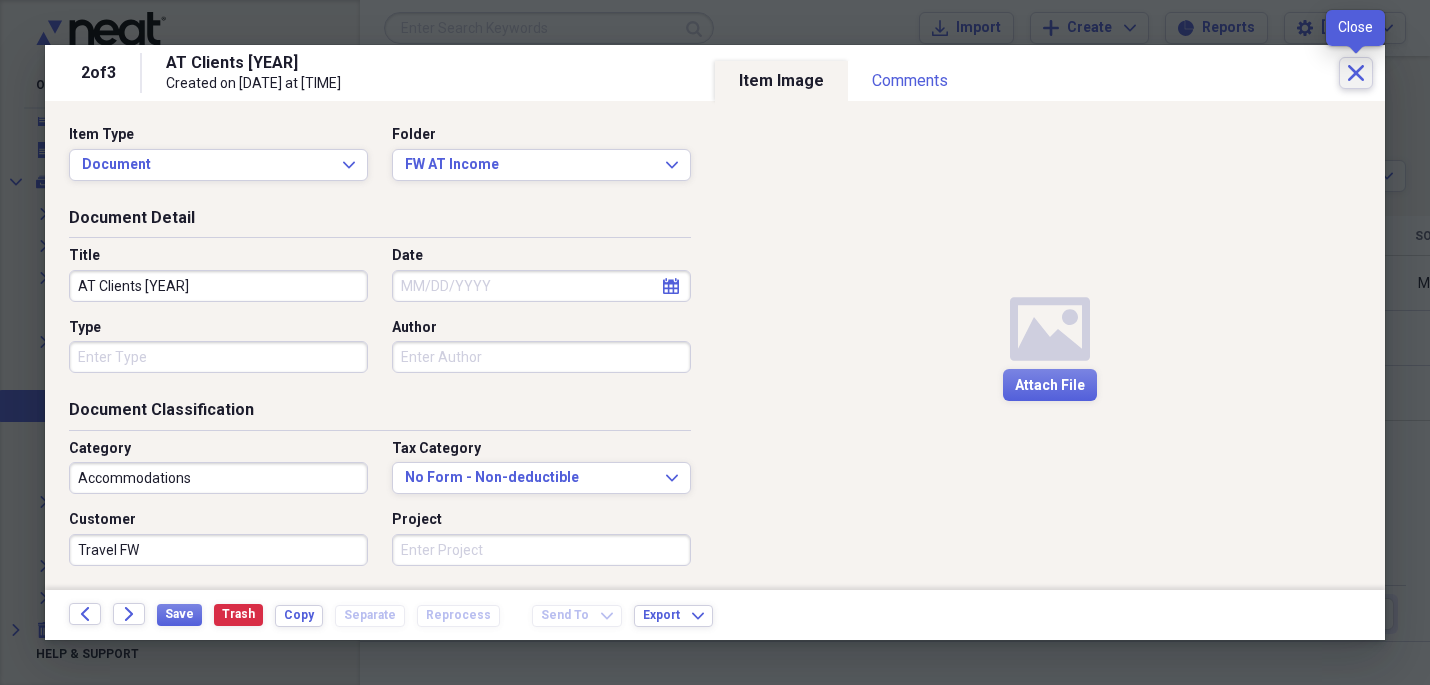 click on "Close" 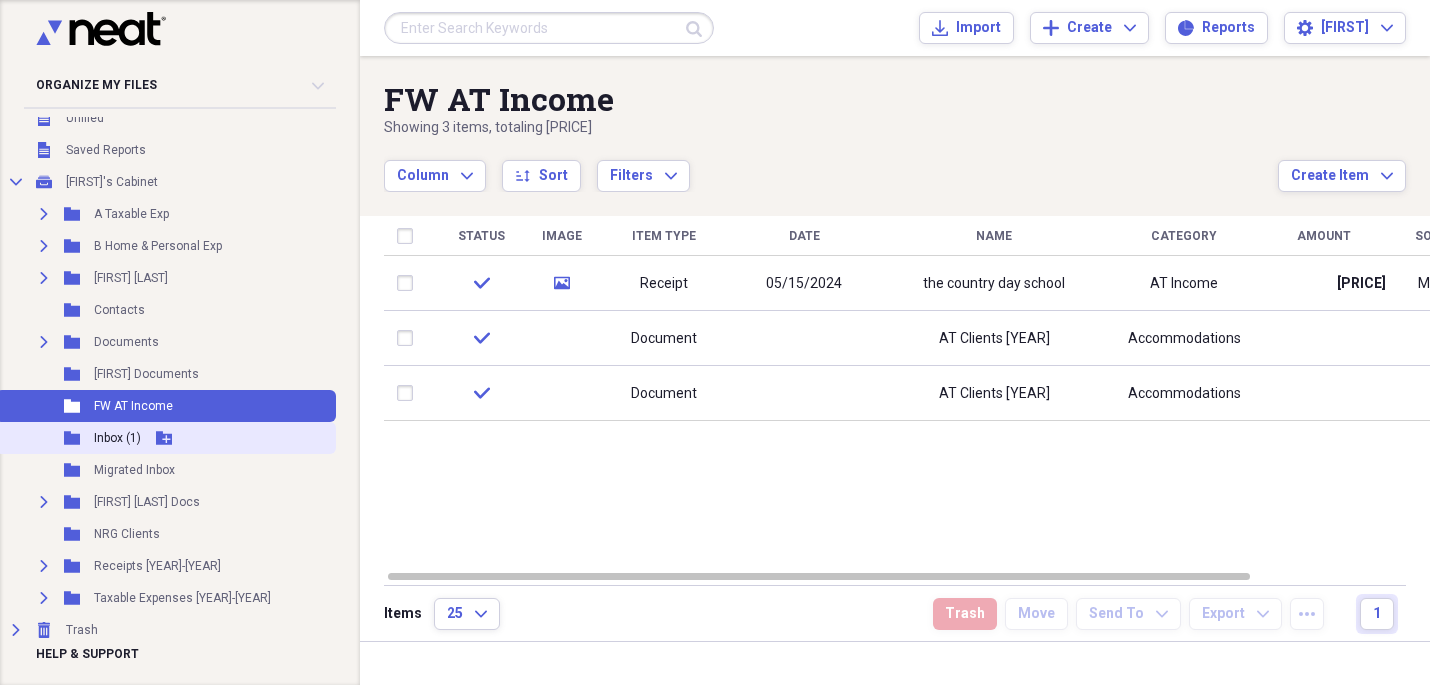 click on "Inbox (1)" at bounding box center (117, 438) 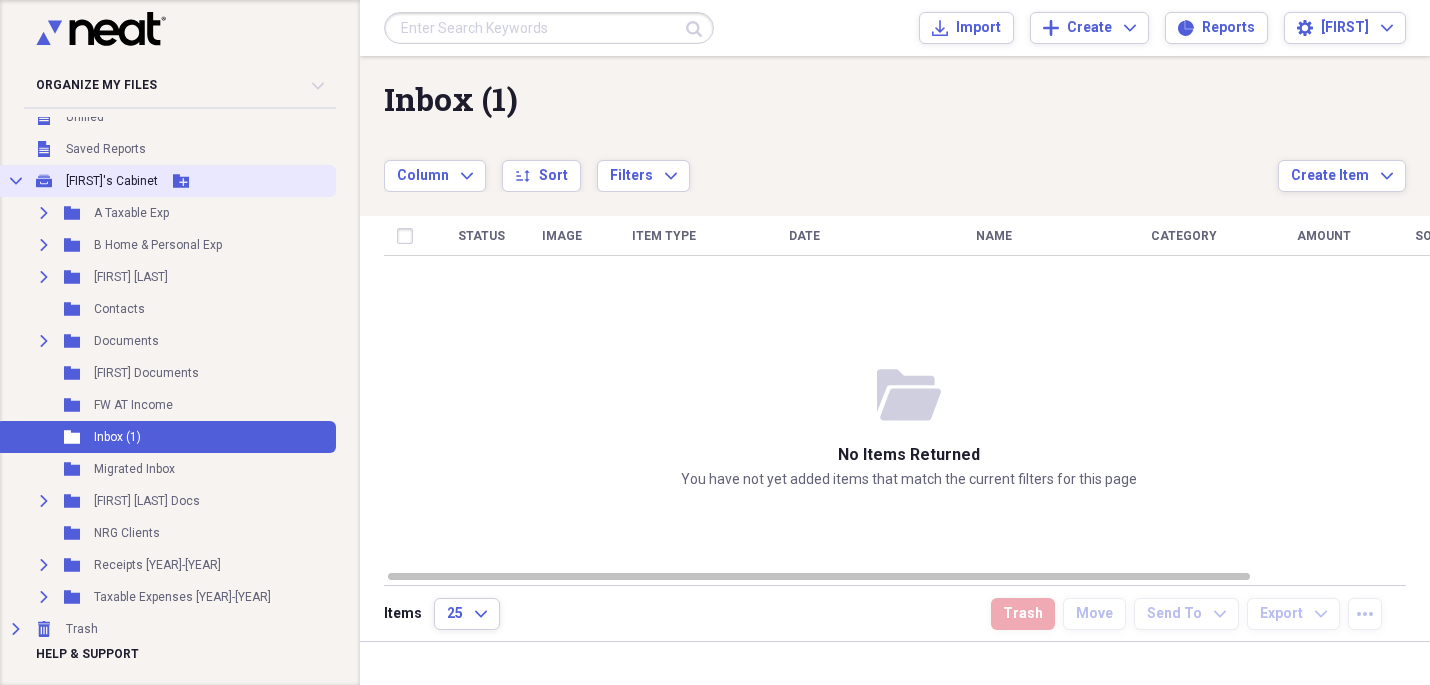 scroll, scrollTop: 79, scrollLeft: 0, axis: vertical 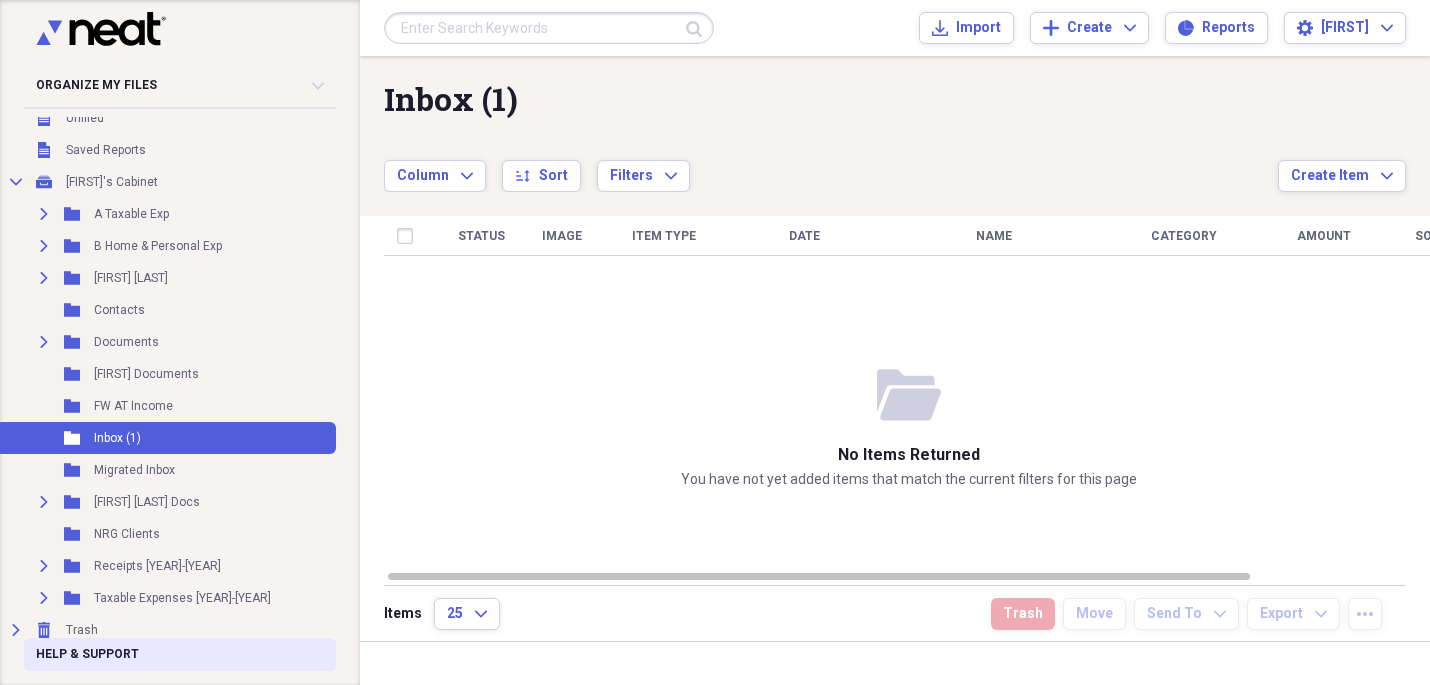 click on "Help & Support" at bounding box center (87, 654) 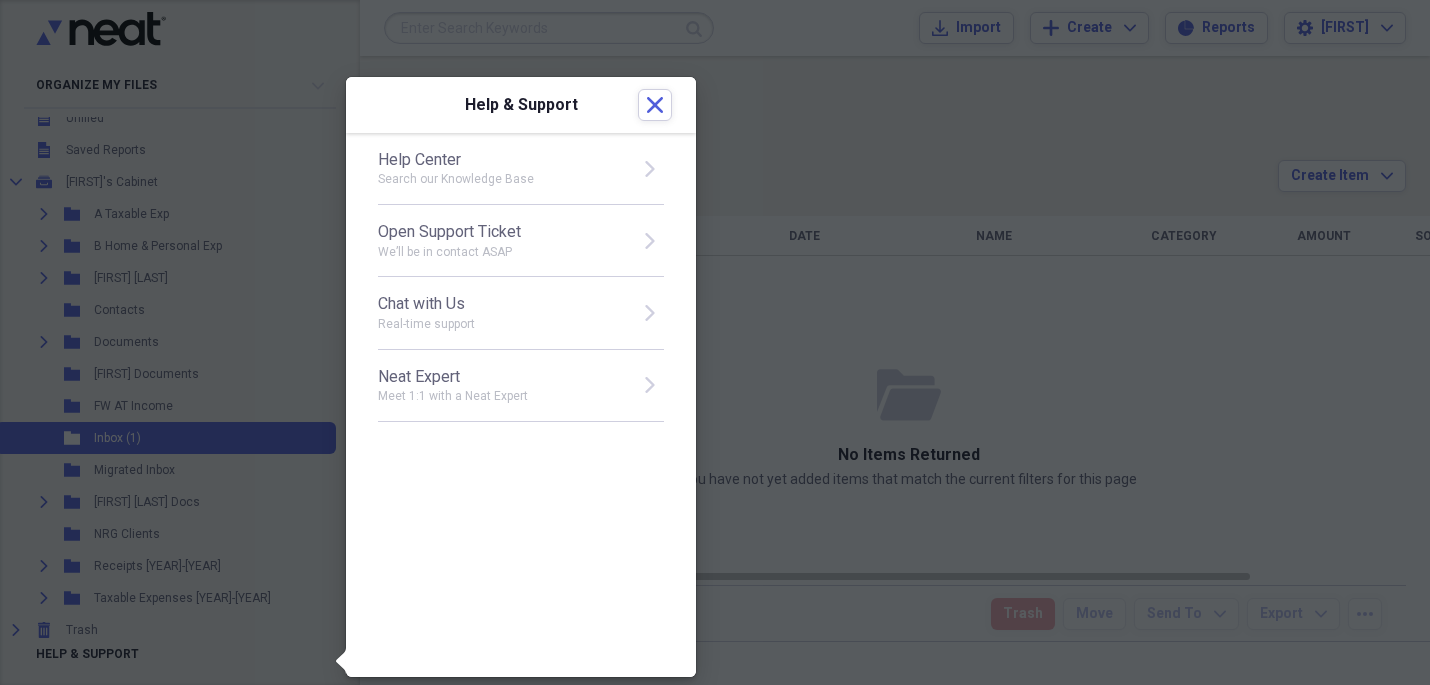 click on "Open Support Ticket" at bounding box center (502, 232) 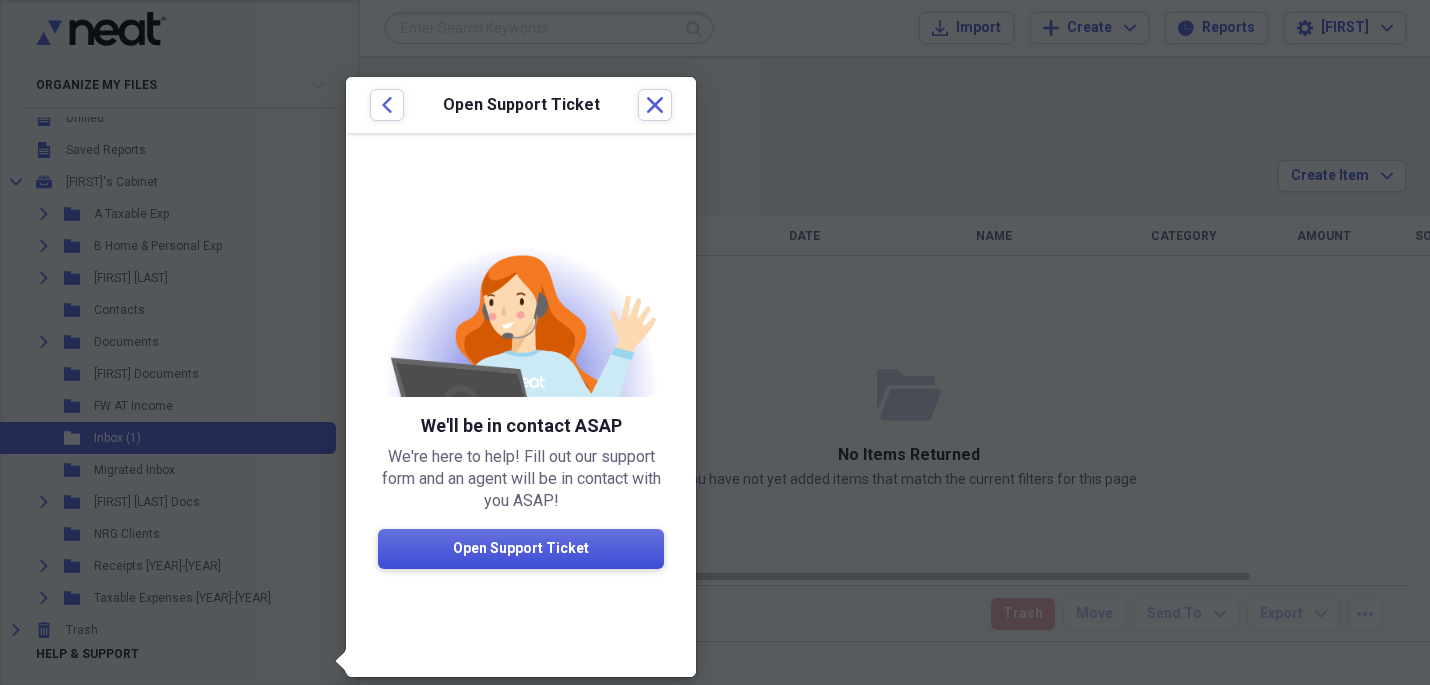 click on "Open Support Ticket" at bounding box center (521, 549) 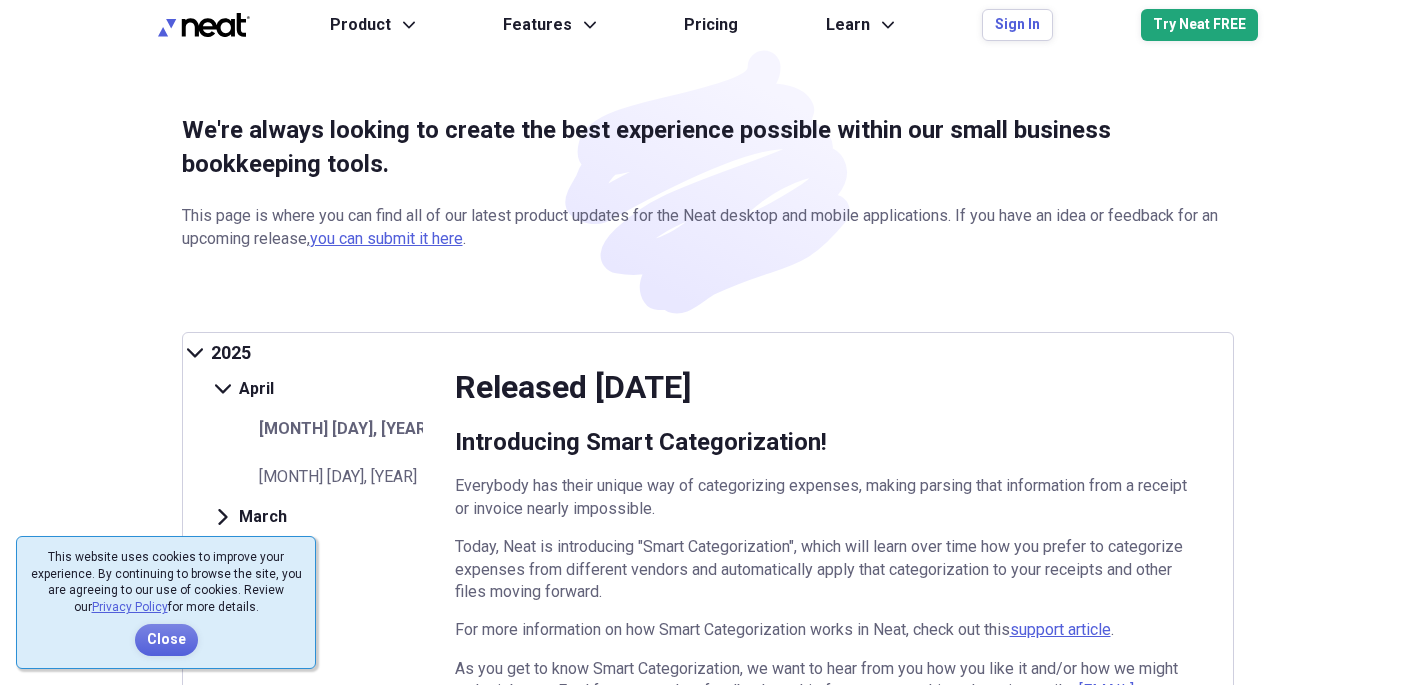 scroll, scrollTop: 0, scrollLeft: 0, axis: both 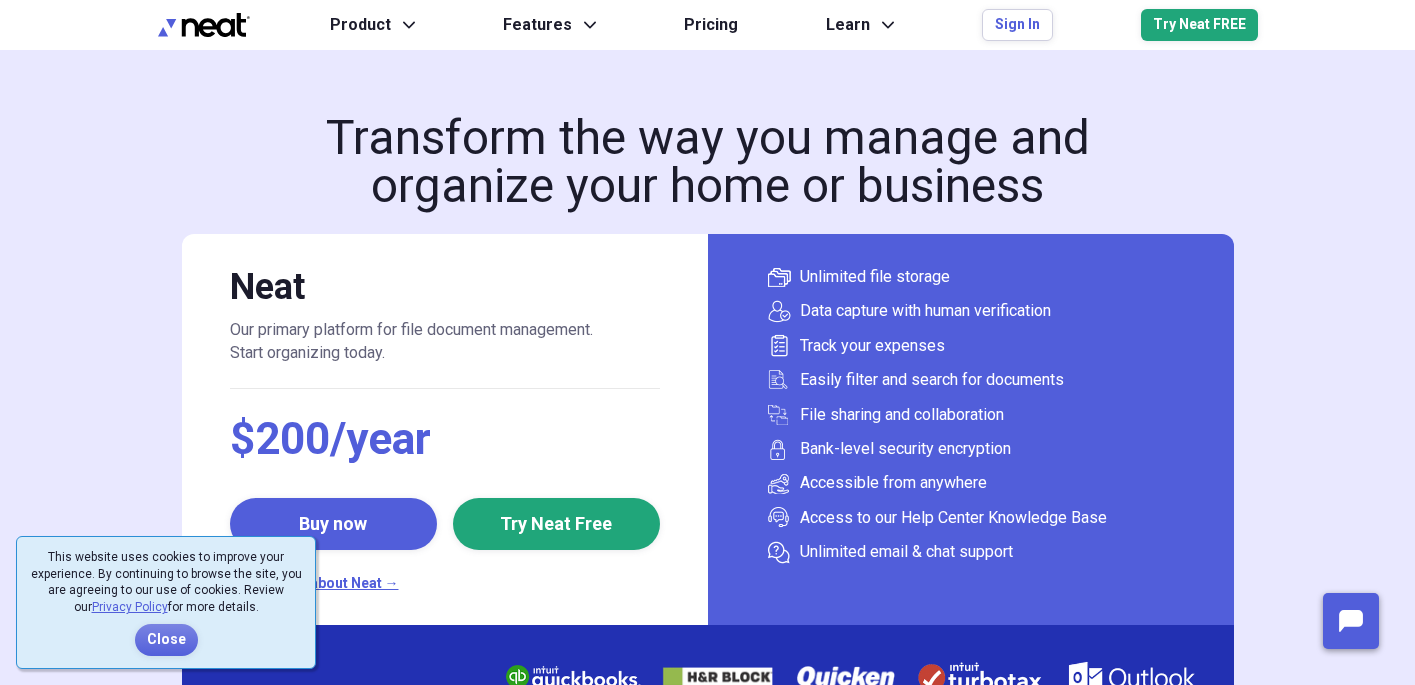 click on "Transform the way you manage and organize your home or business Neat Our primary platform for file document management. Start organizing today.   $200/year Buy now Try Neat Free Learn more about Neat → Unlimited file storage Data capture with human verification Track your expenses Easily filter and search for documents File sharing and collaboration Bank-level security encryption Accessible from anywhere Access to our Help Center Knowledge Base Unlimited email & chat support Integrates with Review & send all expense-related data to QuickBooks. Images of receipts and invoices are automatically attached. Sign in to QuickBooks from the Neat app to connect. Map expenses once to match your QuickBooks preferences and future data will map automatically." at bounding box center [707, 445] 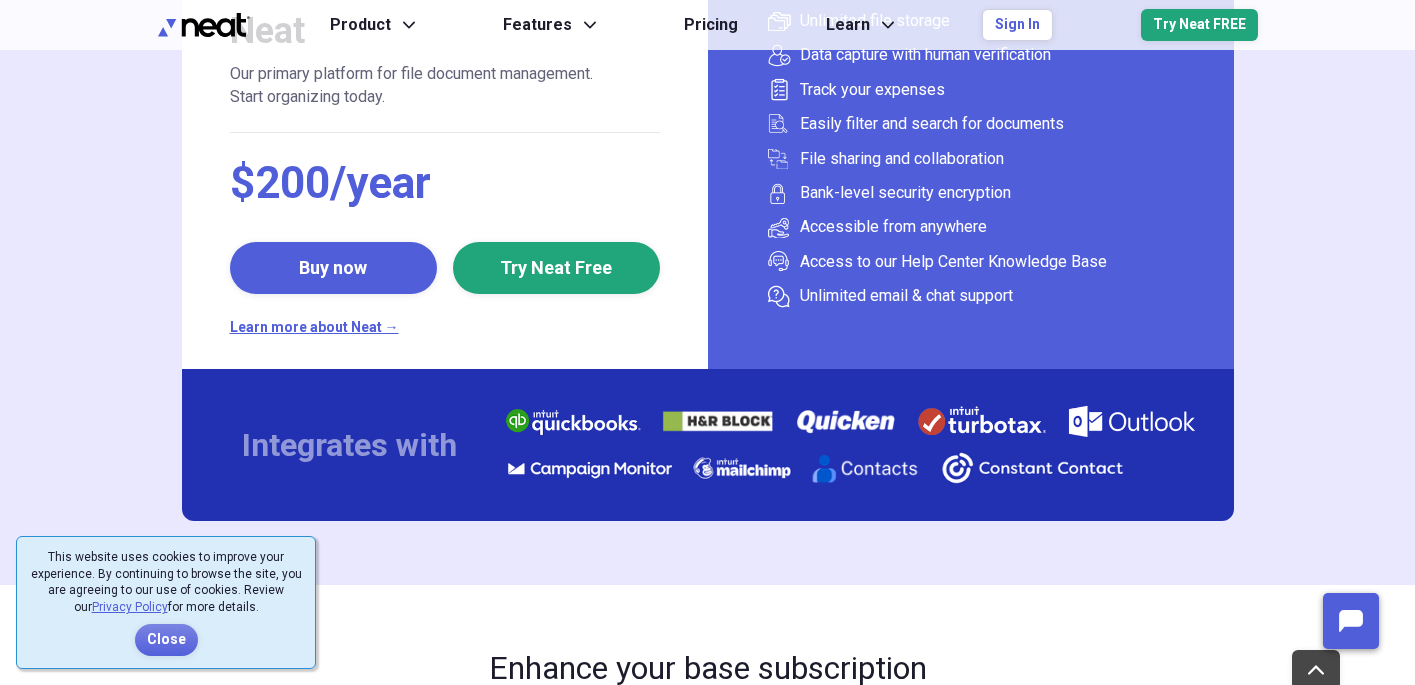 scroll, scrollTop: 280, scrollLeft: 0, axis: vertical 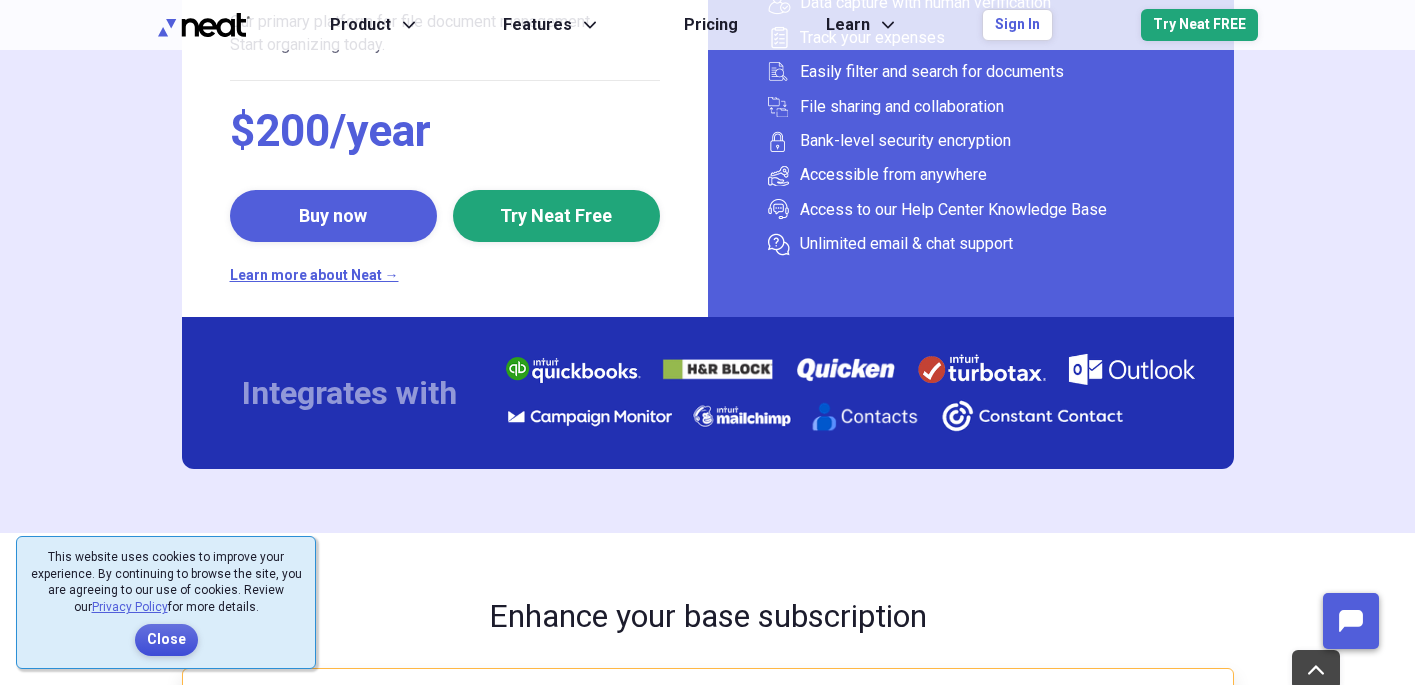 click on "Close" at bounding box center (166, 640) 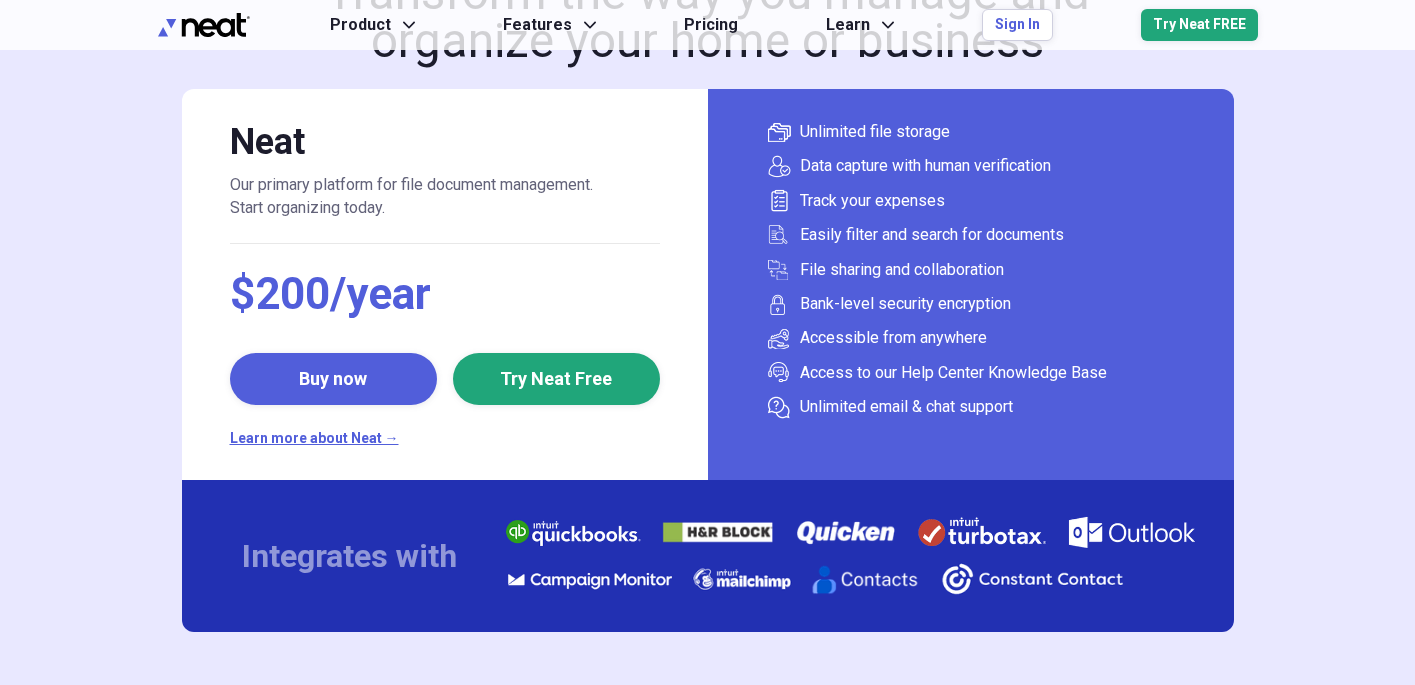 scroll, scrollTop: 147, scrollLeft: 0, axis: vertical 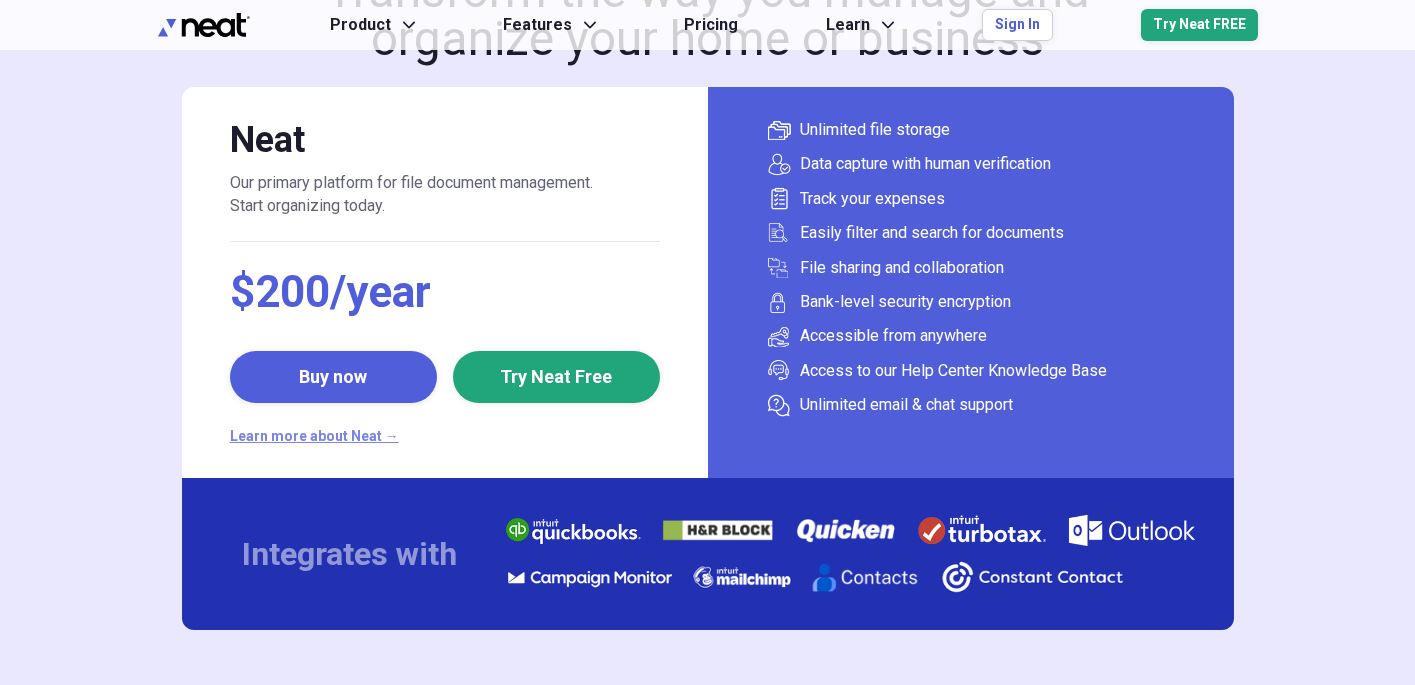 click on "Learn more about Neat →" at bounding box center (445, 437) 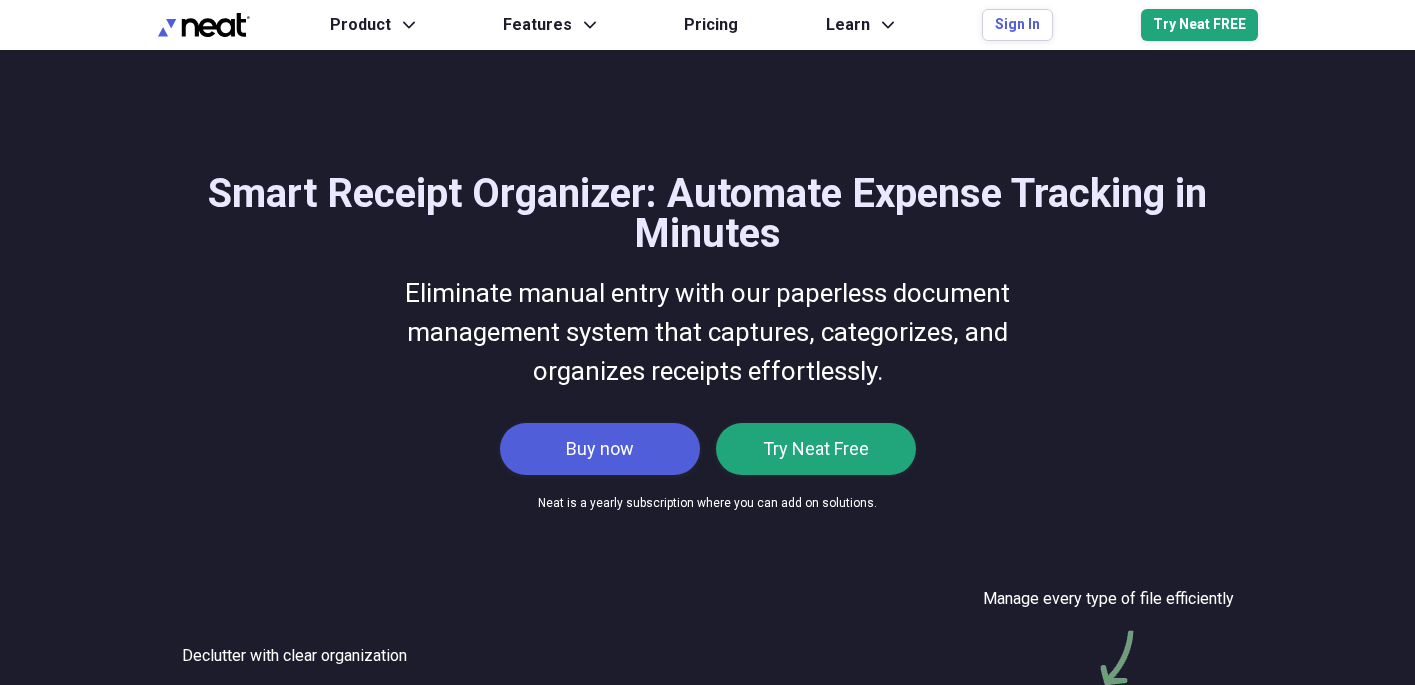 scroll, scrollTop: 0, scrollLeft: 0, axis: both 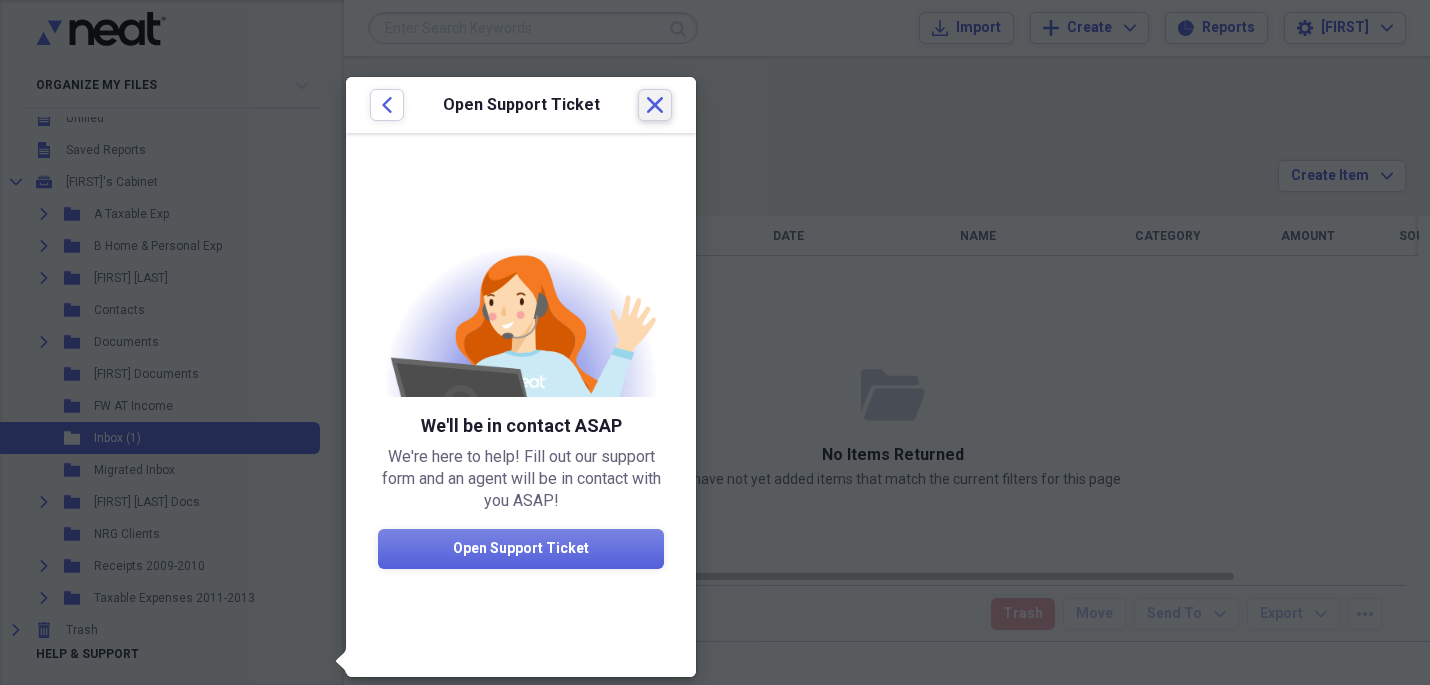 click on "Close" 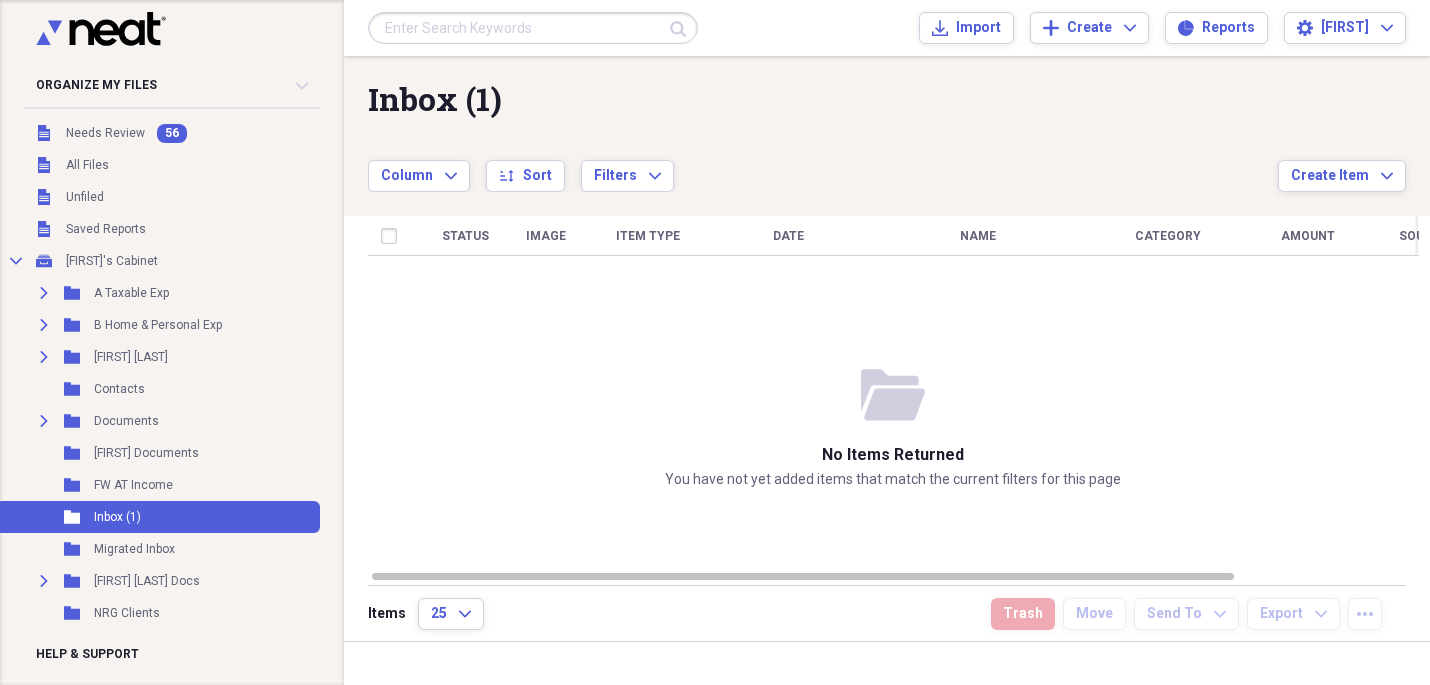 scroll, scrollTop: 0, scrollLeft: 0, axis: both 